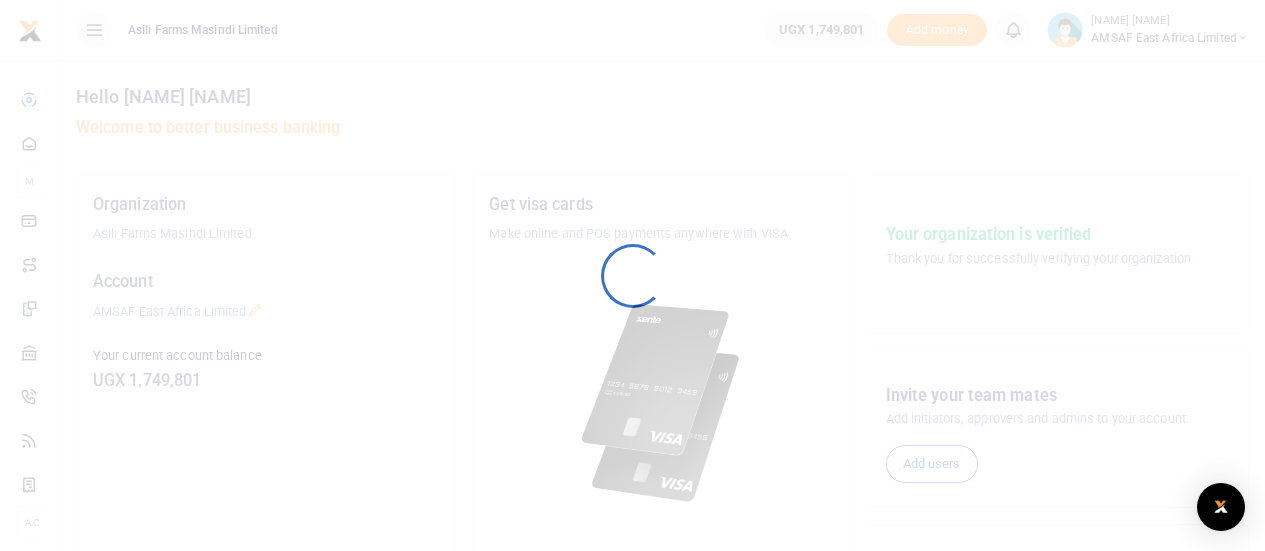 scroll, scrollTop: 0, scrollLeft: 0, axis: both 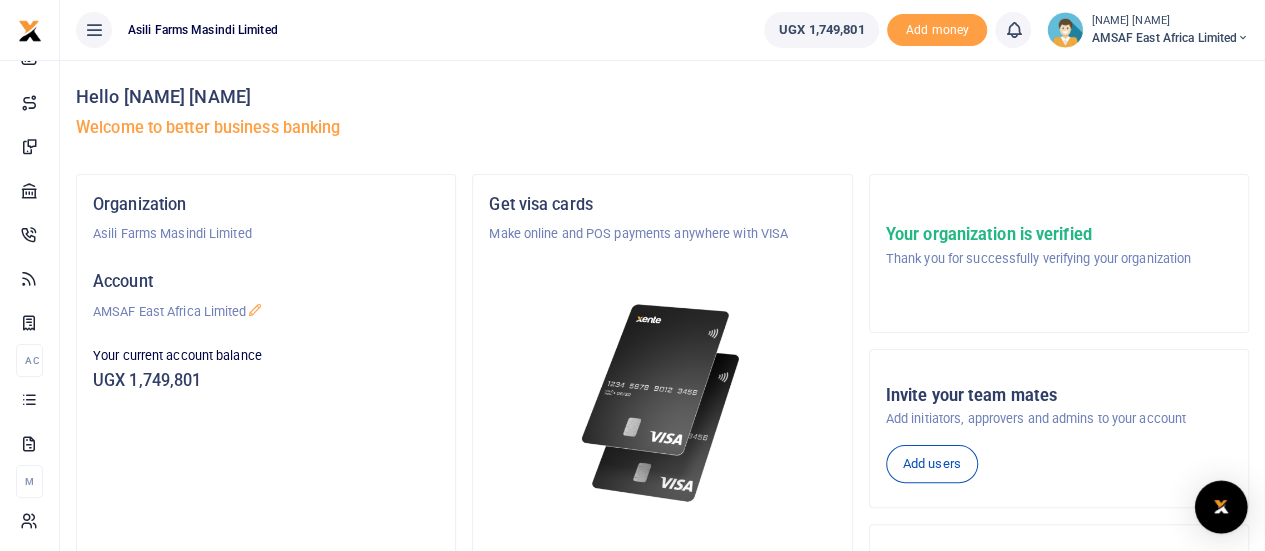 click at bounding box center [1221, 507] 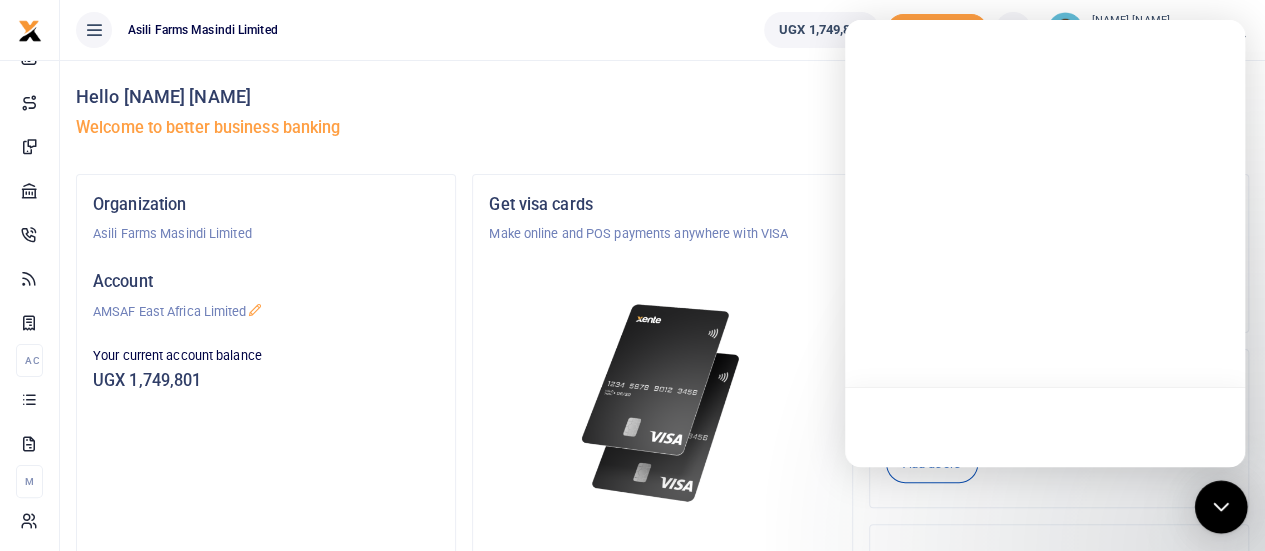scroll, scrollTop: 0, scrollLeft: 0, axis: both 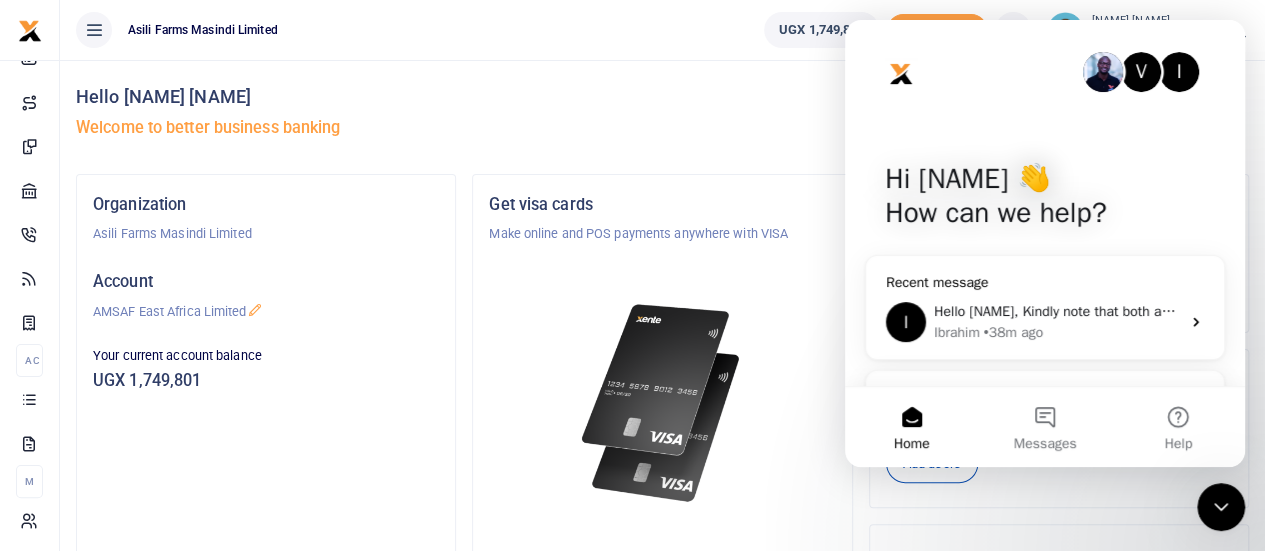 click on "Hello Rita,   Kindly note that both accounts 3306 and 3531 belong to the Asili Organization. Could you please process a transfer of the sam from account 3306 to account 3531" at bounding box center (1483, 311) 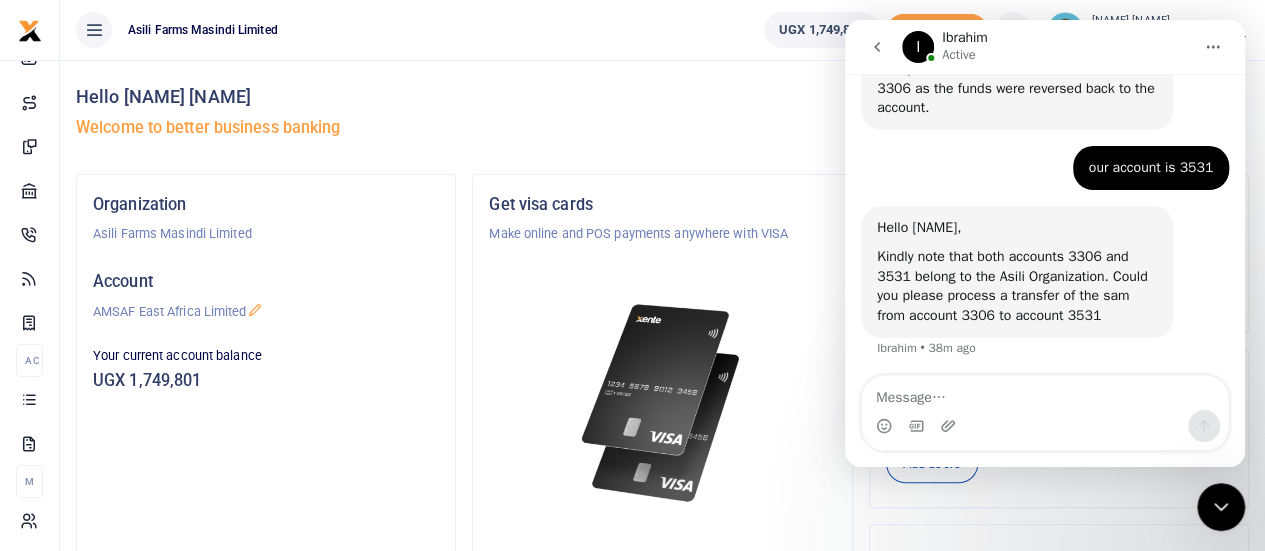 scroll, scrollTop: 930, scrollLeft: 0, axis: vertical 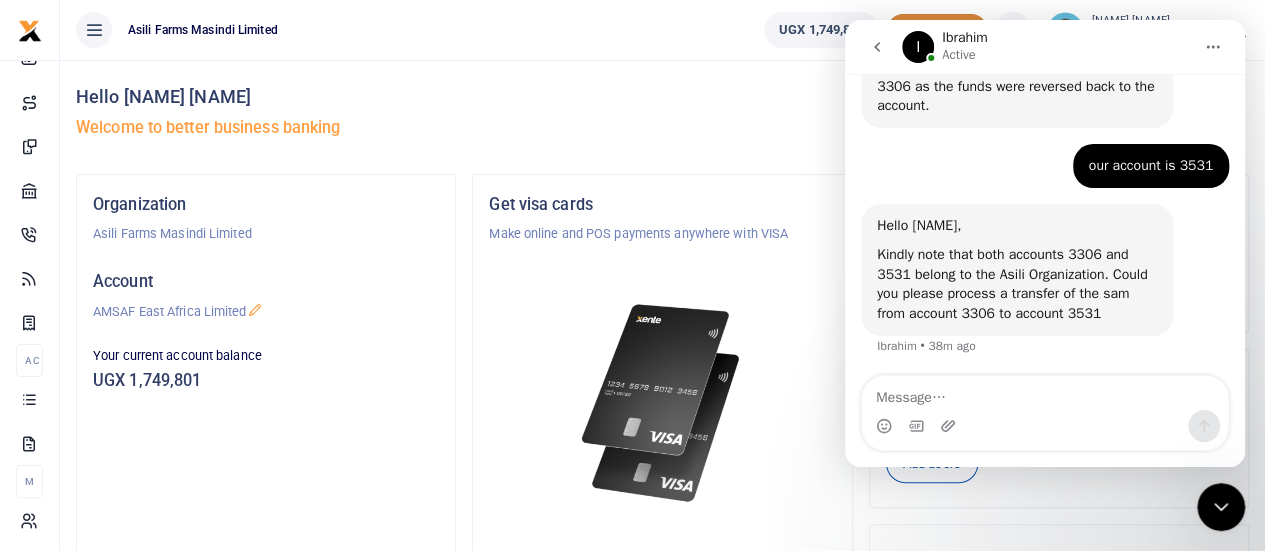 click on "Add money" at bounding box center (937, 30) 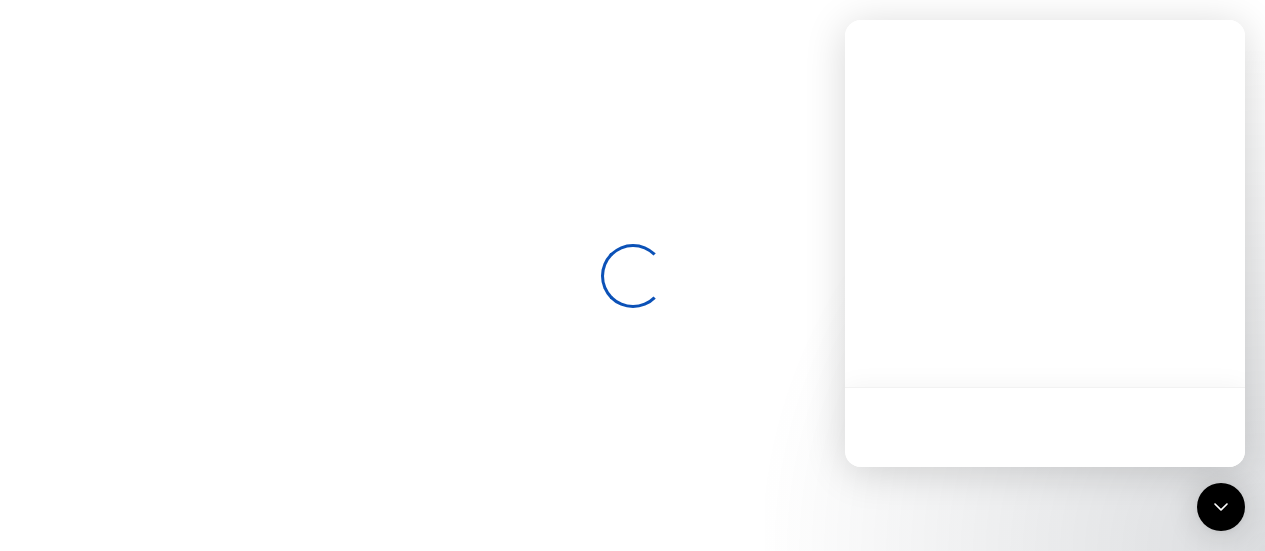 scroll, scrollTop: 0, scrollLeft: 0, axis: both 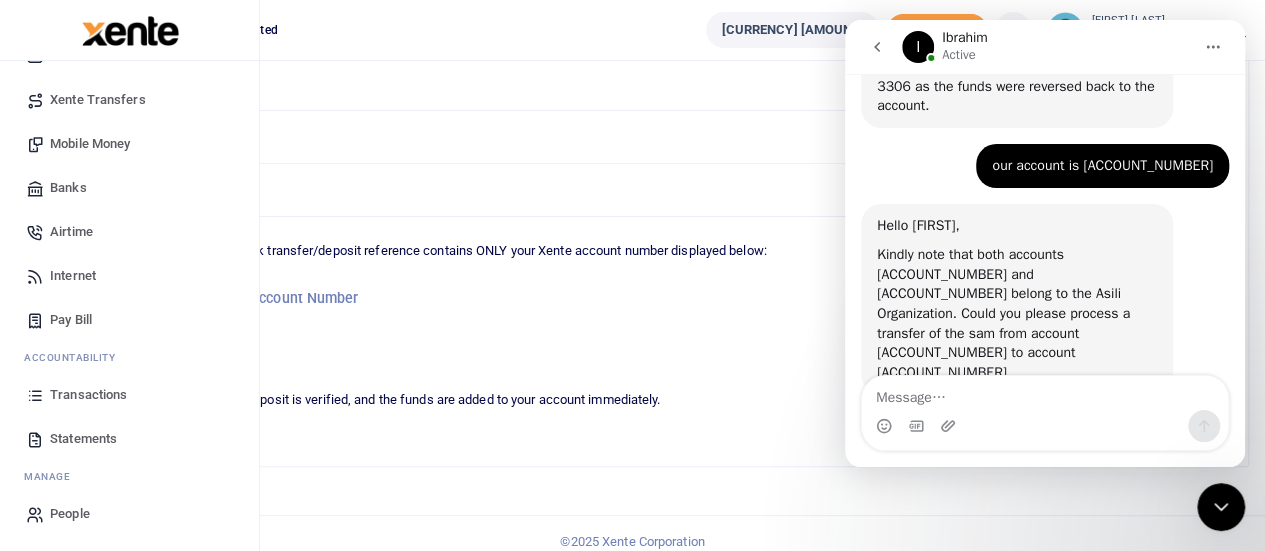 click on "Transactions" at bounding box center [88, 395] 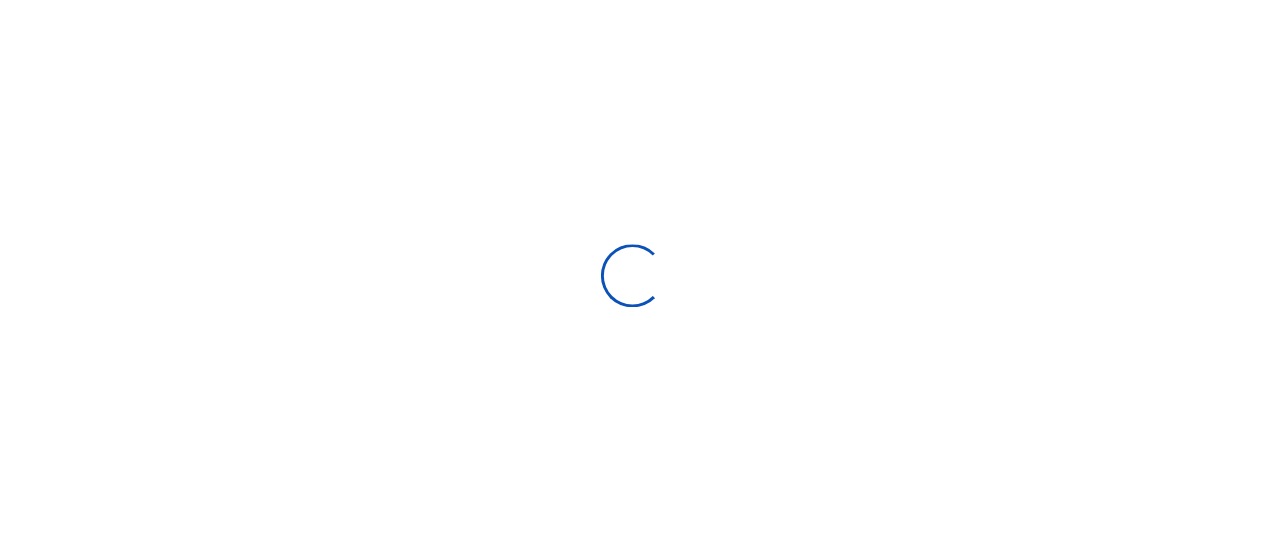 scroll, scrollTop: 0, scrollLeft: 0, axis: both 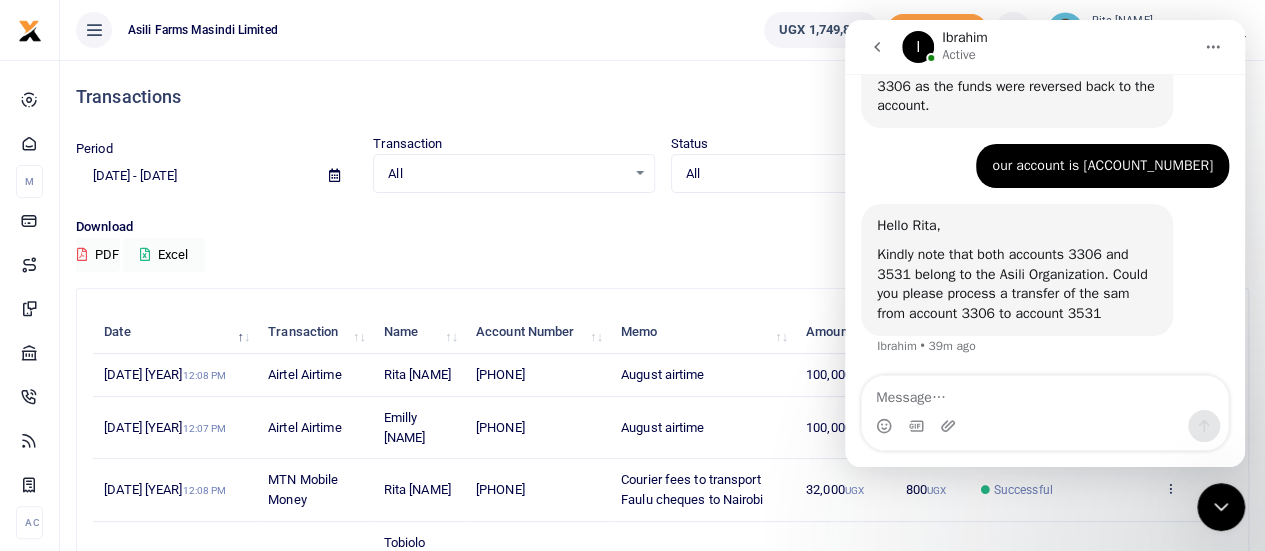 click on "All Select an option...
All
Airtime
Internet
Utilities
Invoices
Mobile Money Payout
Deposits/Topup
Card creation
Taxes
Bank to Bank Transfer" at bounding box center [513, 174] 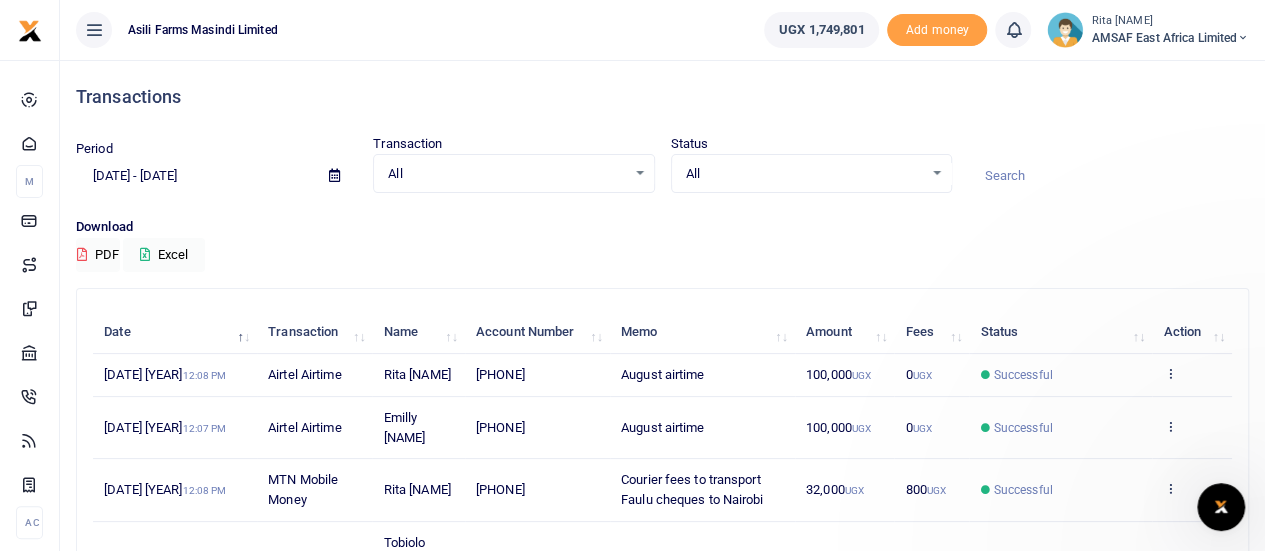 scroll, scrollTop: 0, scrollLeft: 0, axis: both 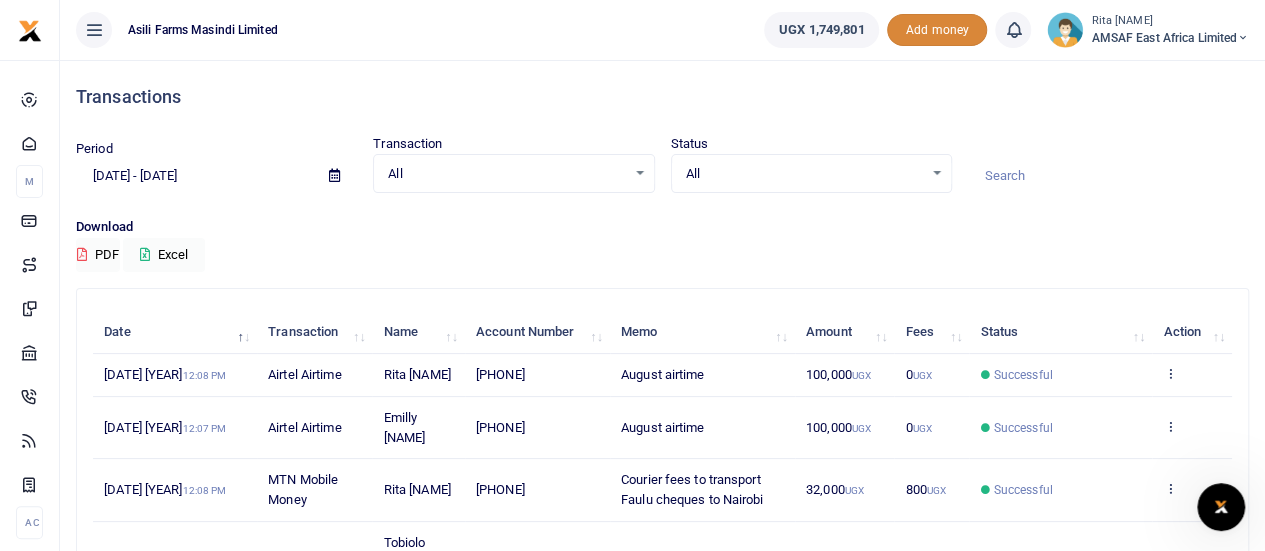 click on "Add money" at bounding box center (937, 30) 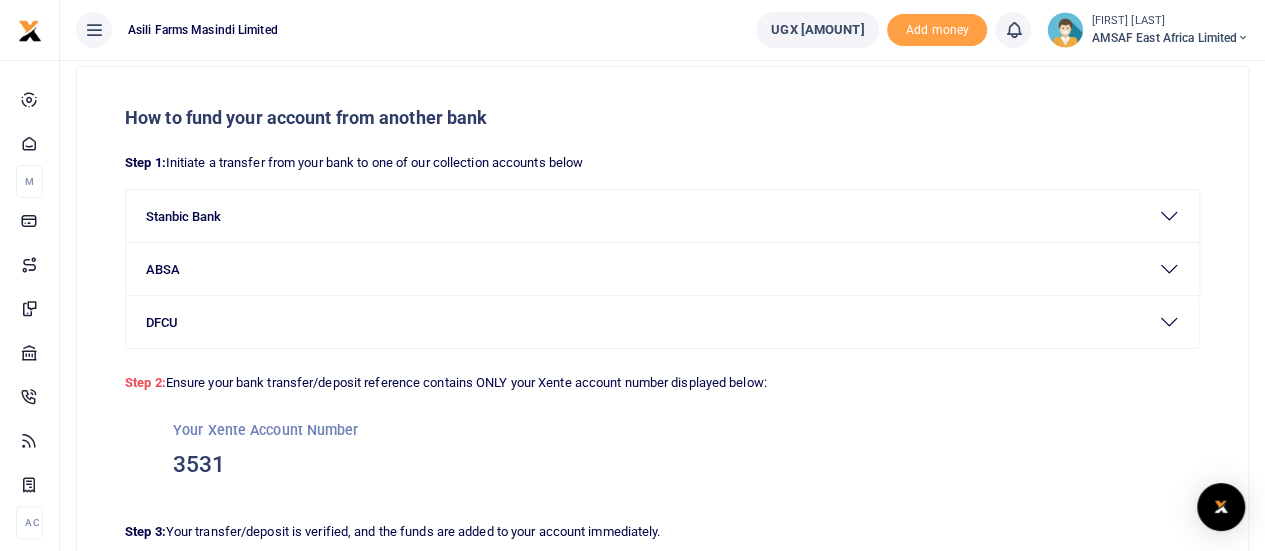scroll, scrollTop: 100, scrollLeft: 0, axis: vertical 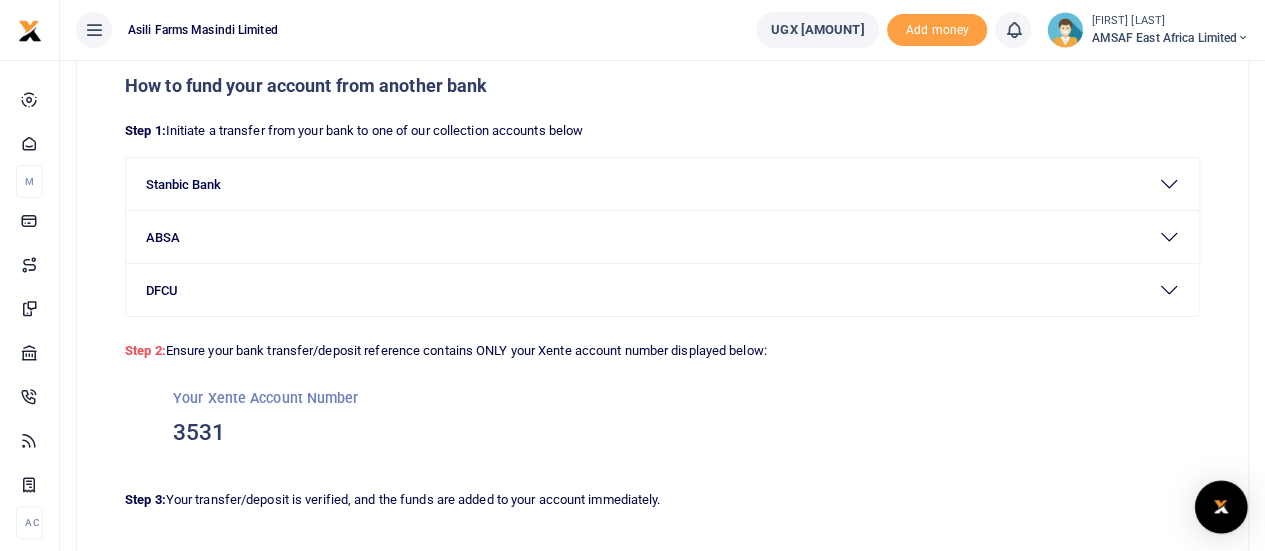 click at bounding box center (1221, 507) 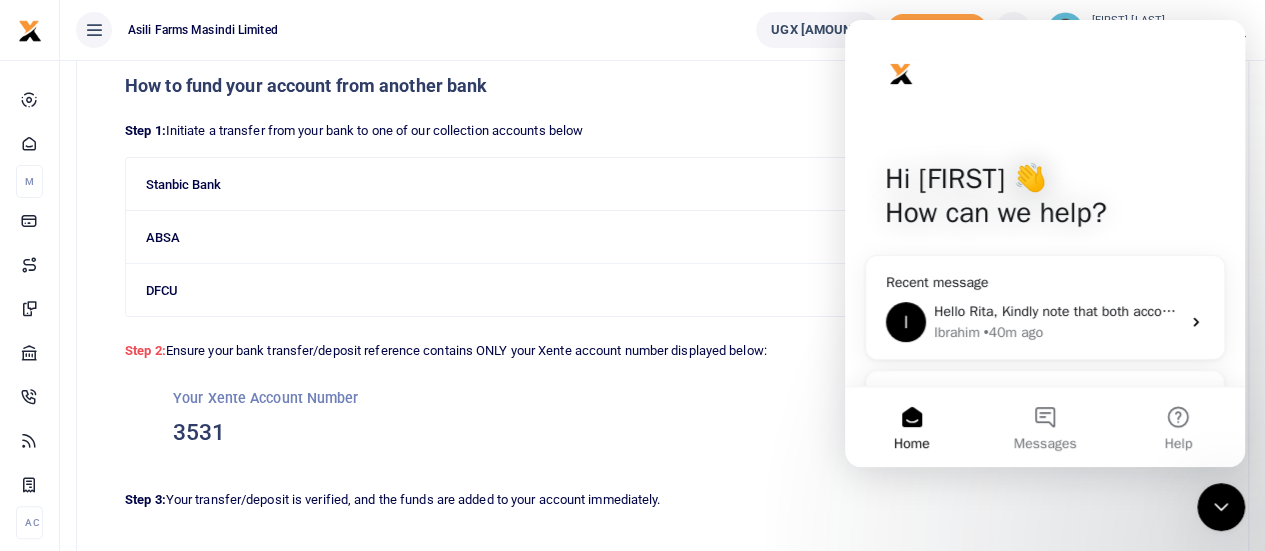 scroll, scrollTop: 0, scrollLeft: 0, axis: both 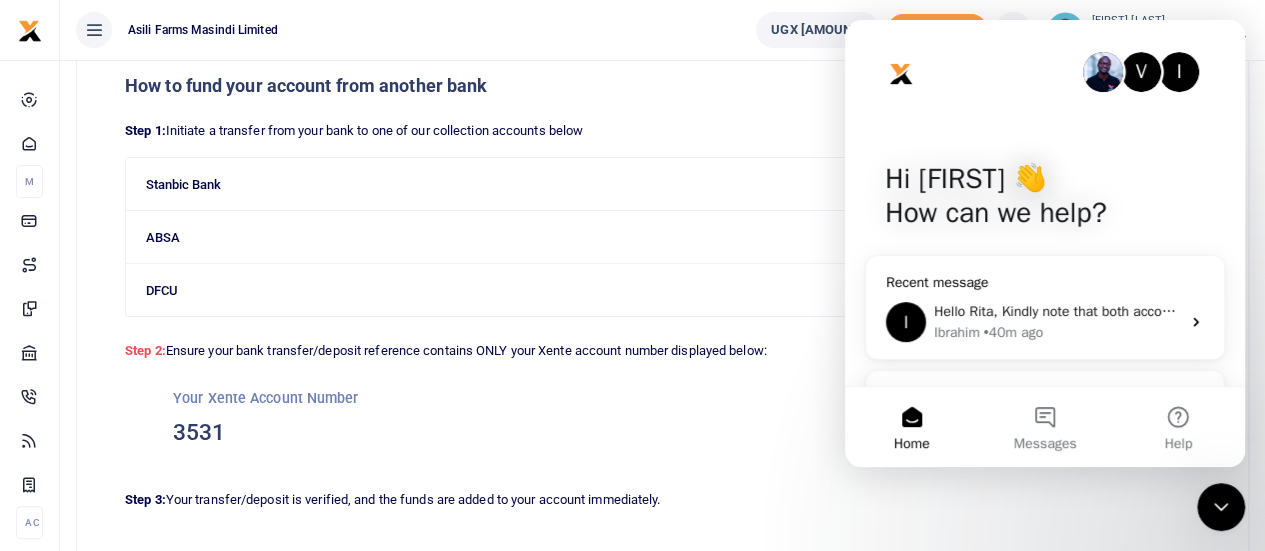 click on "I Hello Rita,   Kindly note that both accounts 3306 and 3531 belong to the Asili Organization. Could you please process a transfer of the sam from account 3306 to account 3531 Ibrahim •  40m ago" at bounding box center [1045, 322] 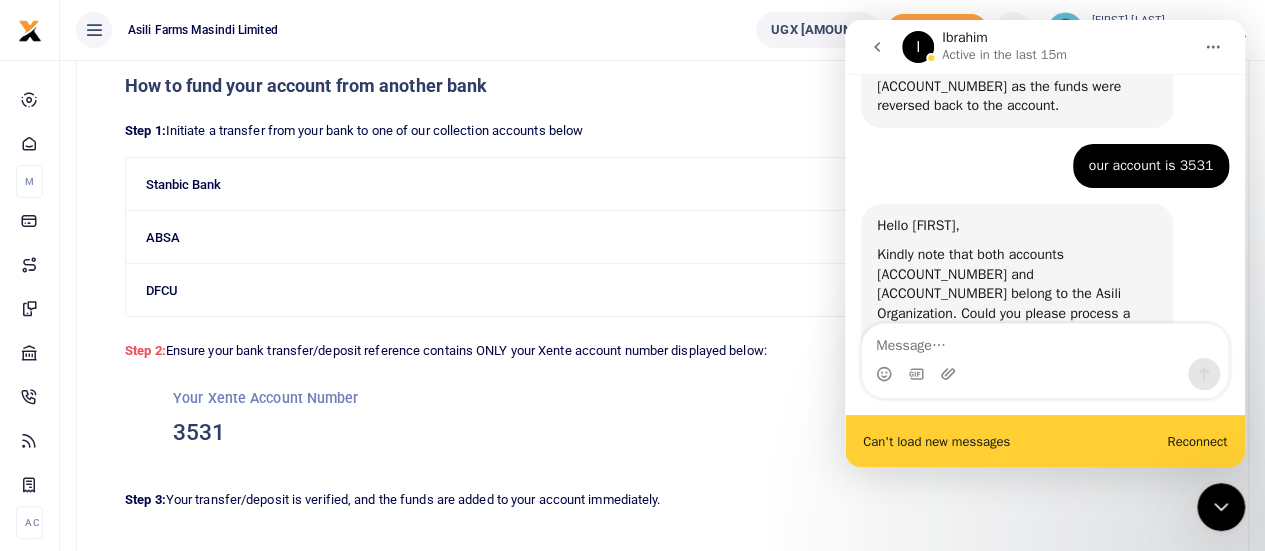 scroll, scrollTop: 982, scrollLeft: 0, axis: vertical 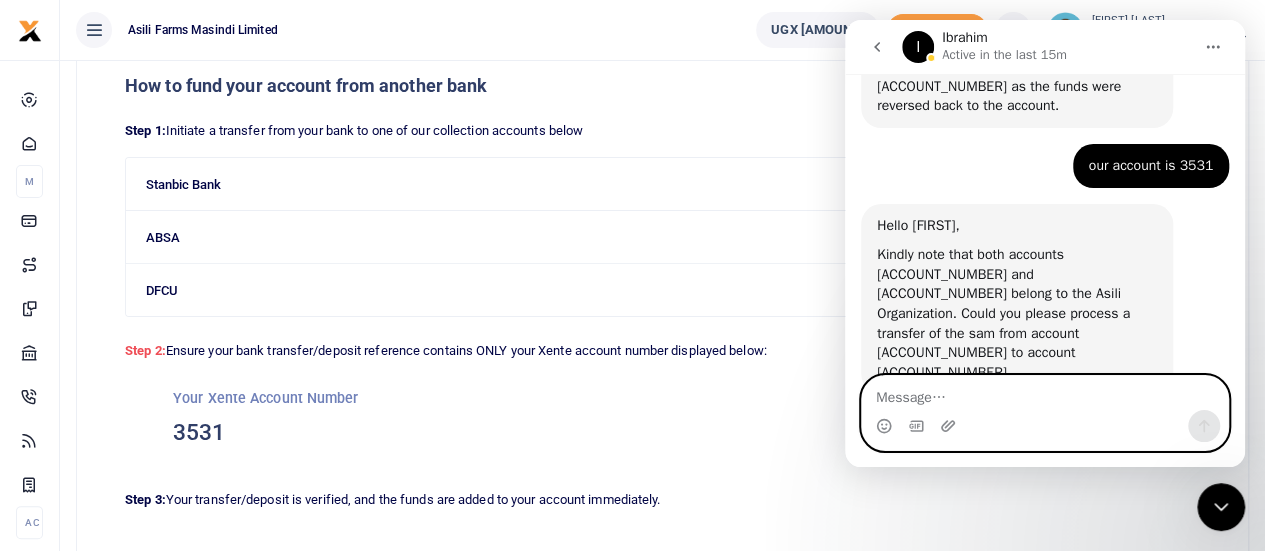 click at bounding box center (1045, 393) 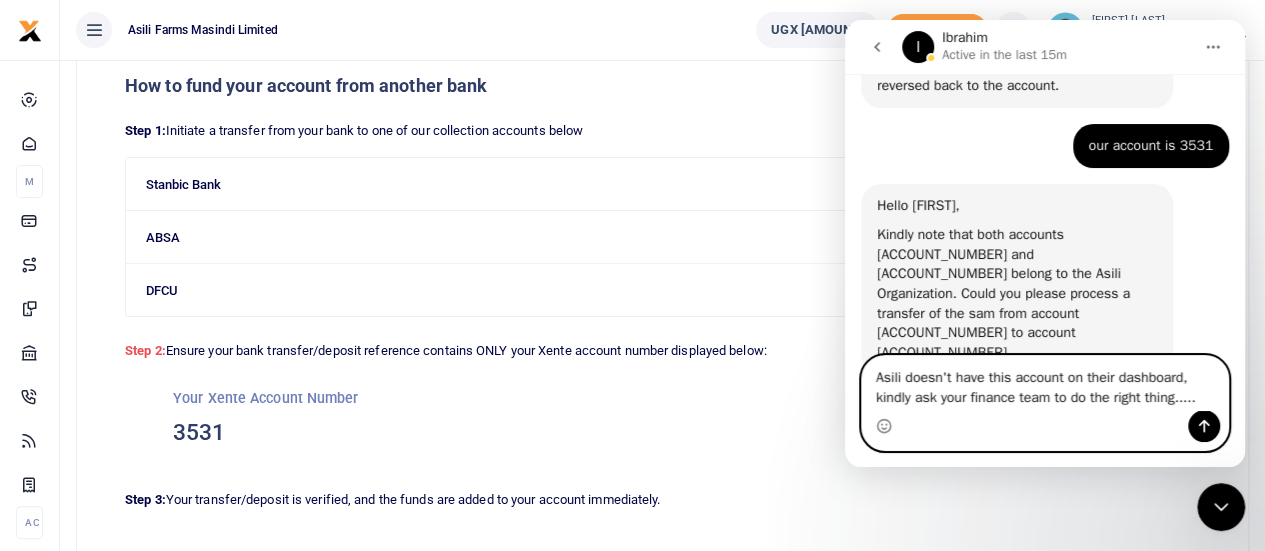 scroll, scrollTop: 970, scrollLeft: 0, axis: vertical 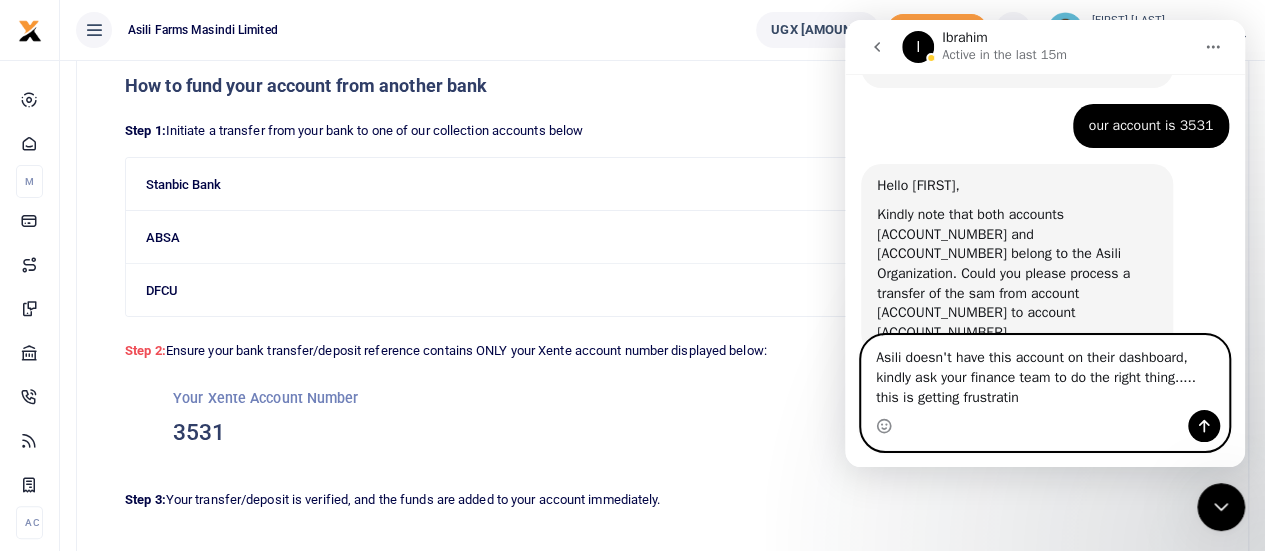 type on "Asili doesn't have this account on their dashboard, kindly ask your finance team to do the right thing..... this is getting frustrating" 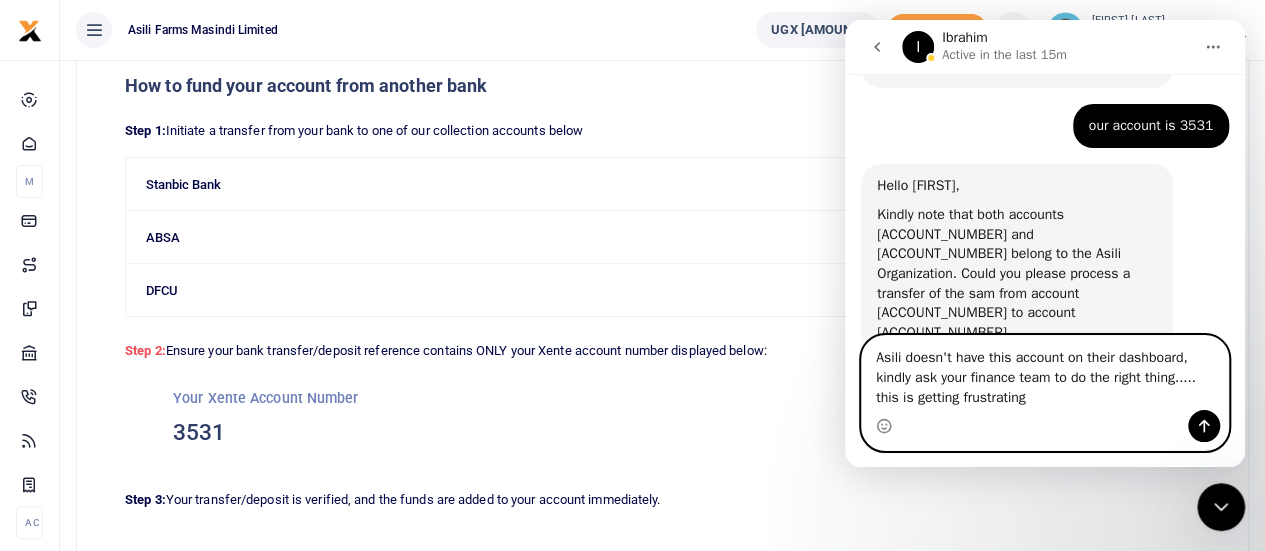type 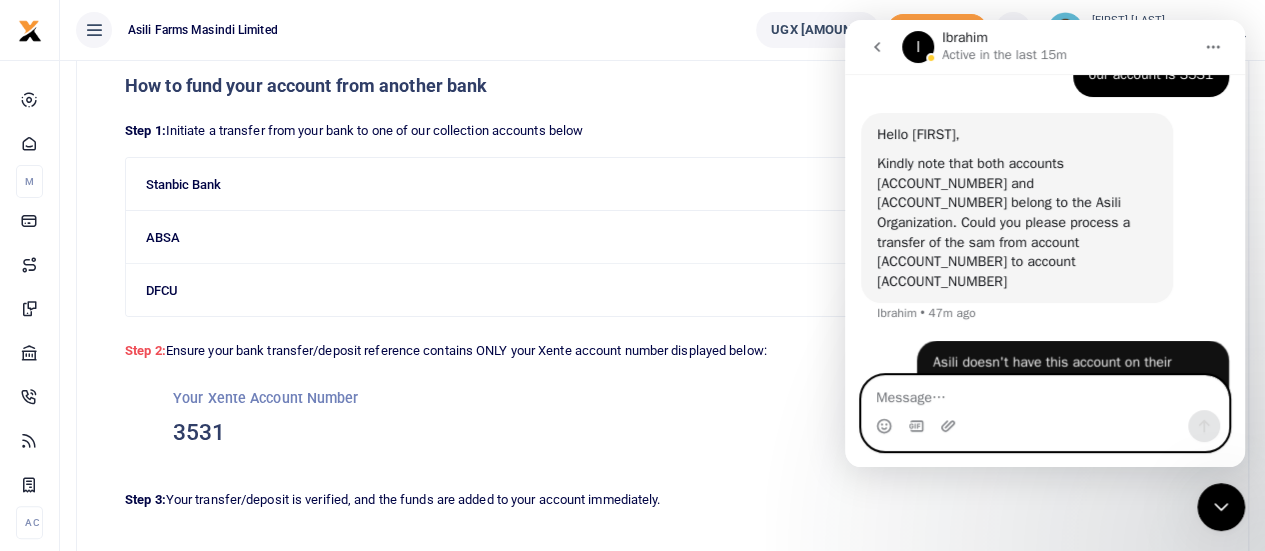scroll, scrollTop: 1029, scrollLeft: 0, axis: vertical 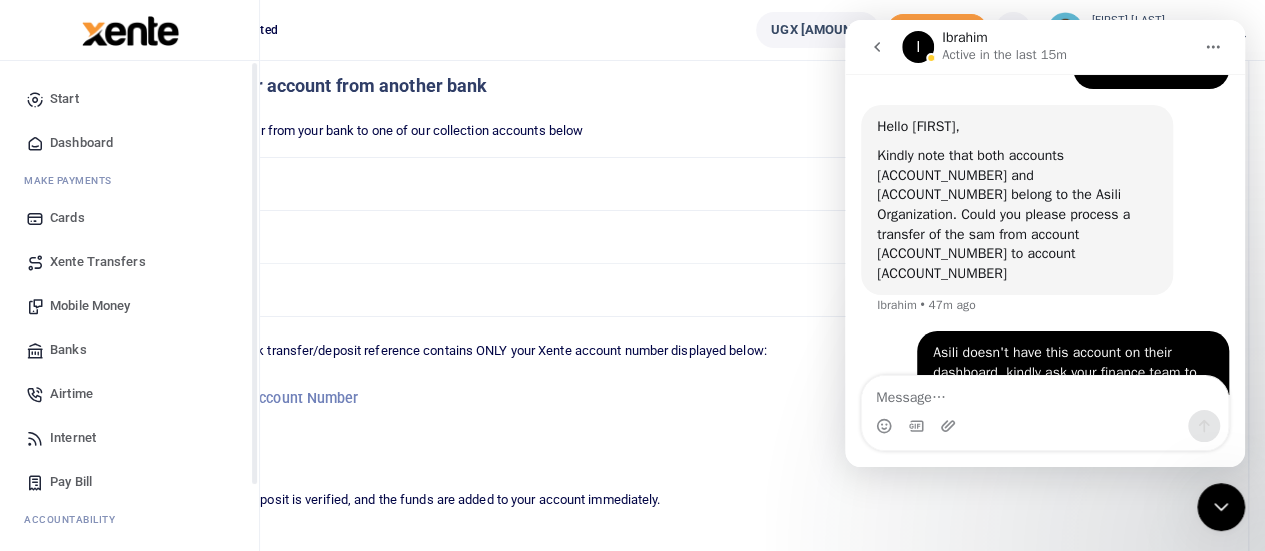 click on "Start" at bounding box center [64, 99] 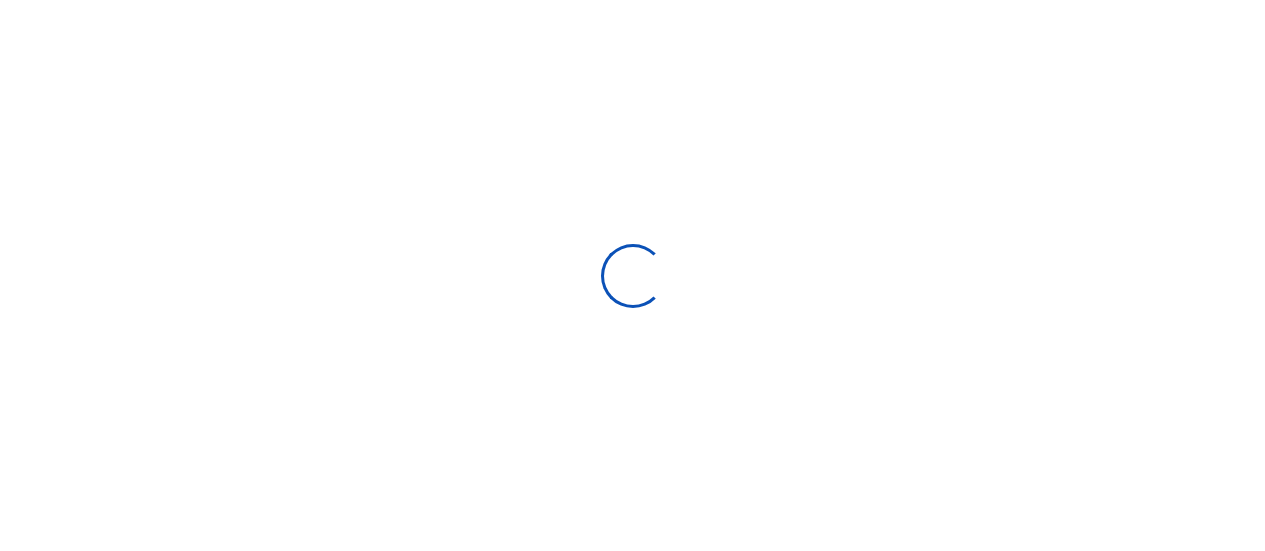 scroll, scrollTop: 0, scrollLeft: 0, axis: both 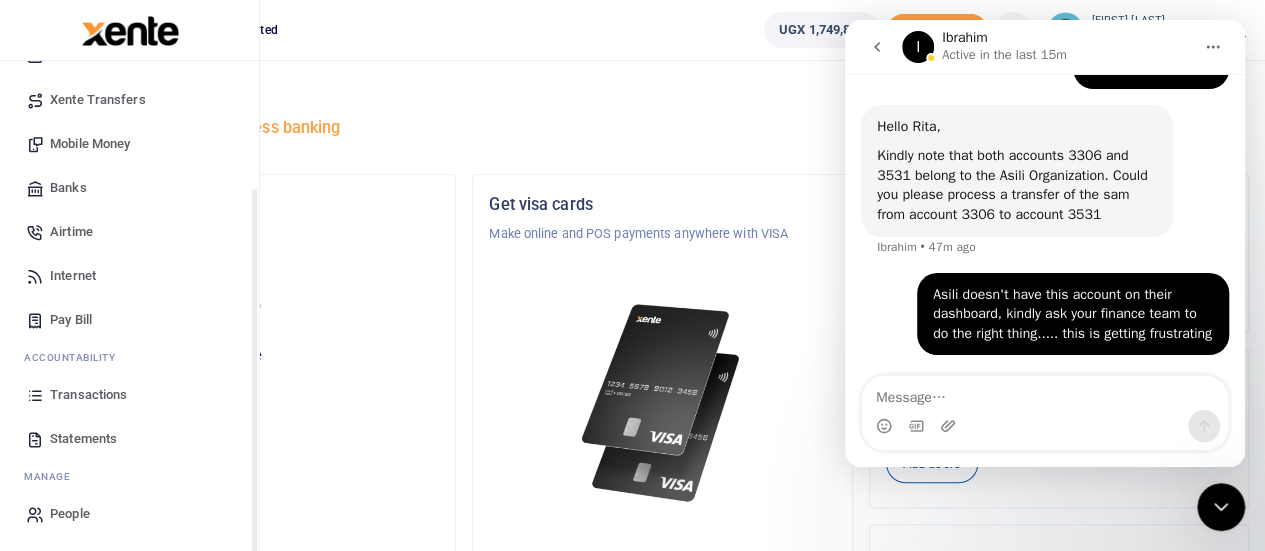 click on "Transactions" at bounding box center (88, 395) 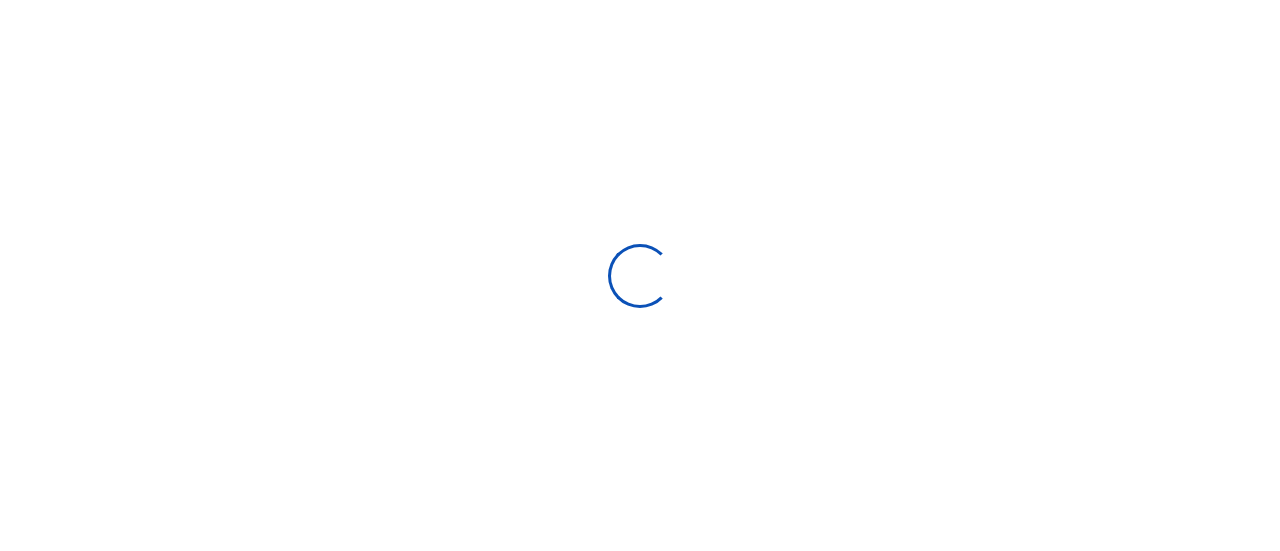 type on "[DATE] - [DATE]" 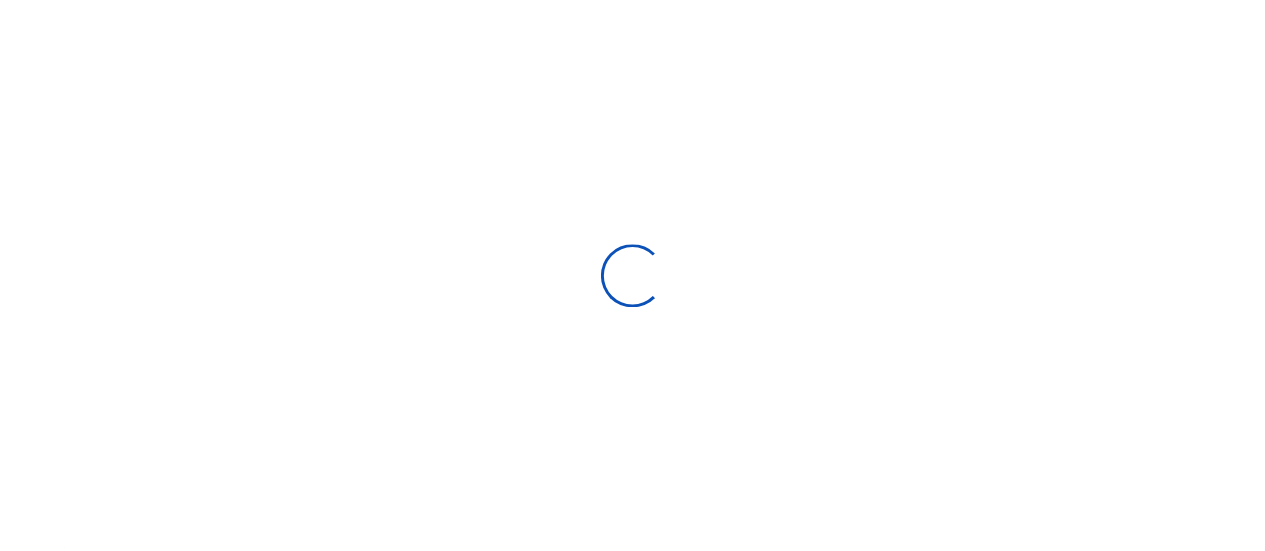 scroll, scrollTop: 0, scrollLeft: 0, axis: both 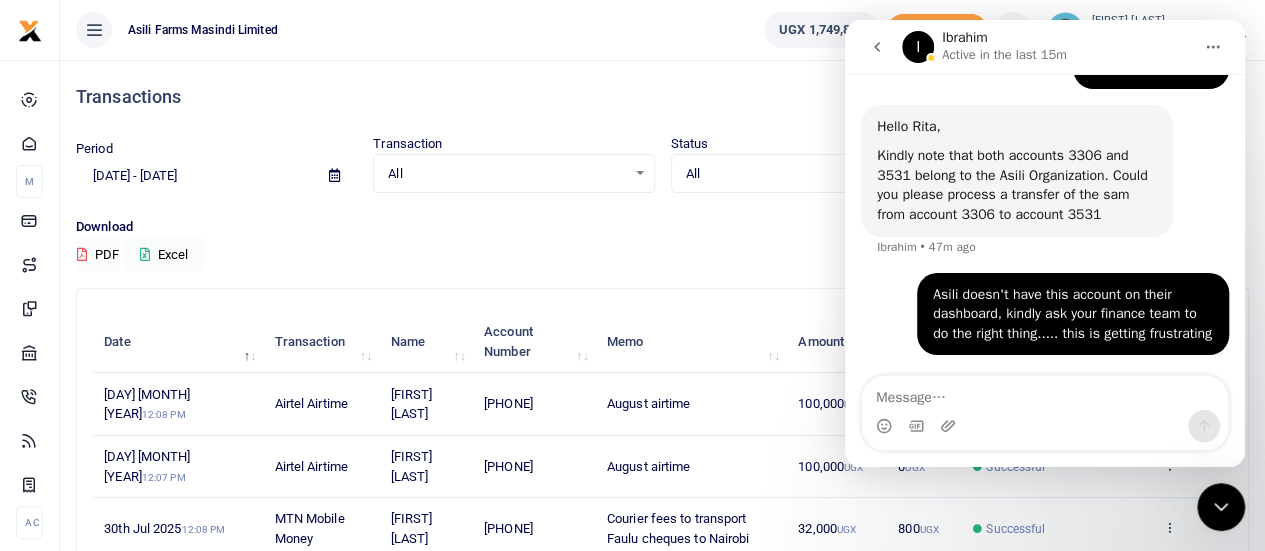 click 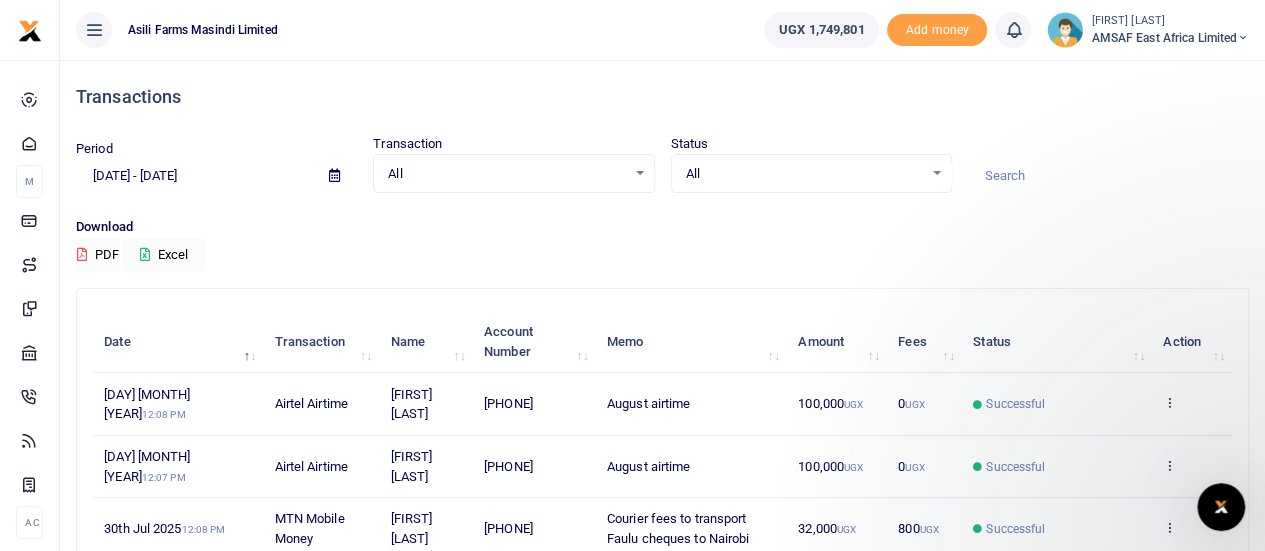 scroll, scrollTop: 0, scrollLeft: 0, axis: both 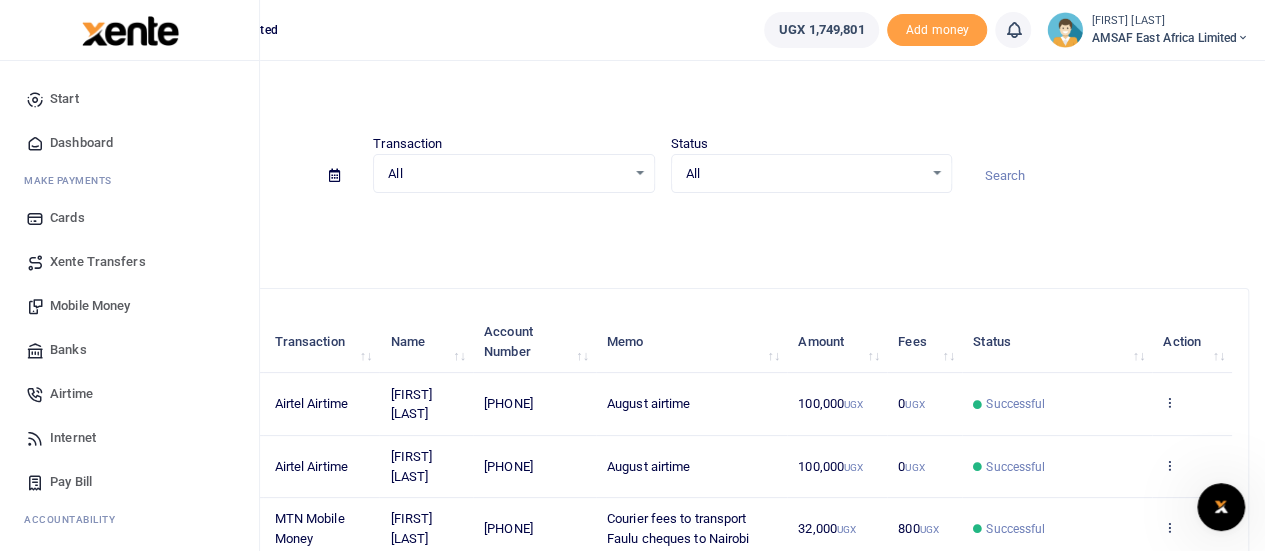 click on "Mobile Money" at bounding box center (90, 306) 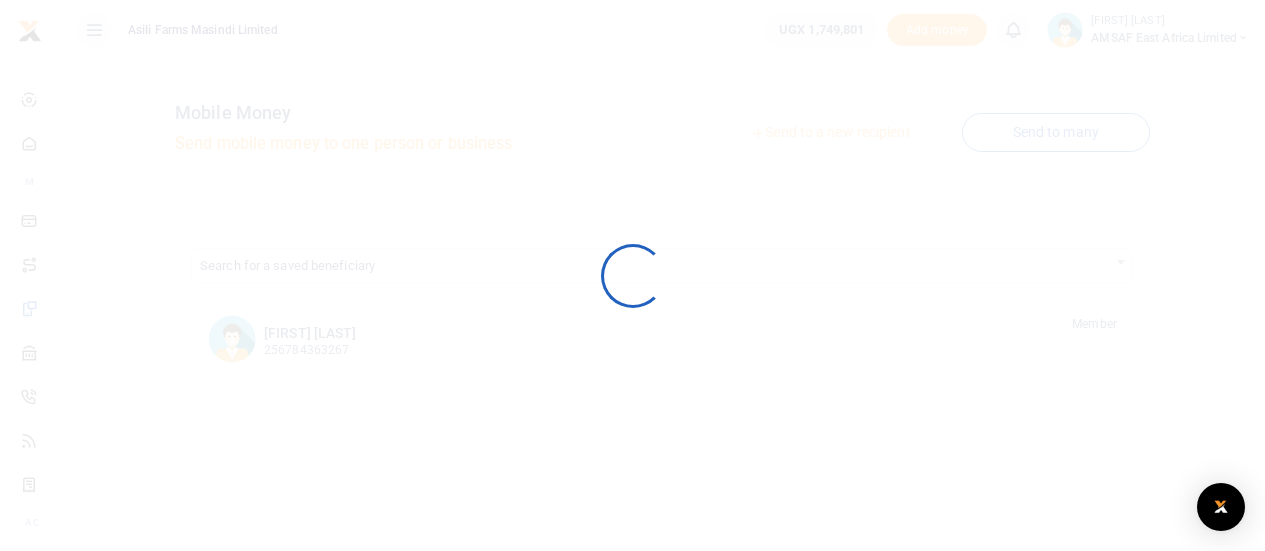 scroll, scrollTop: 0, scrollLeft: 0, axis: both 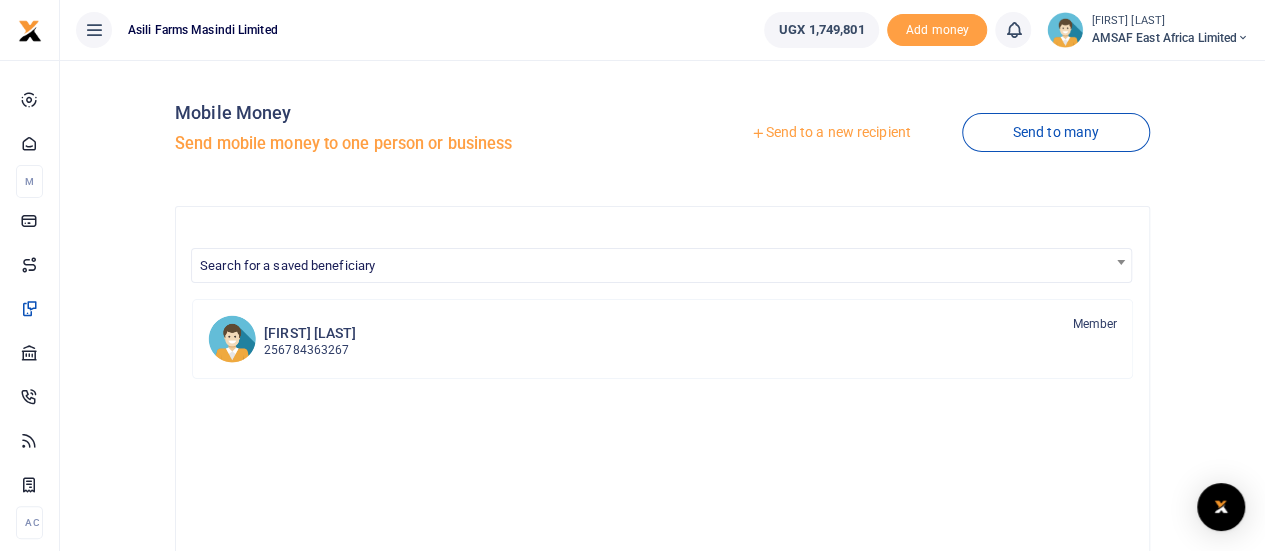 click on "Send to a new recipient" at bounding box center [830, 133] 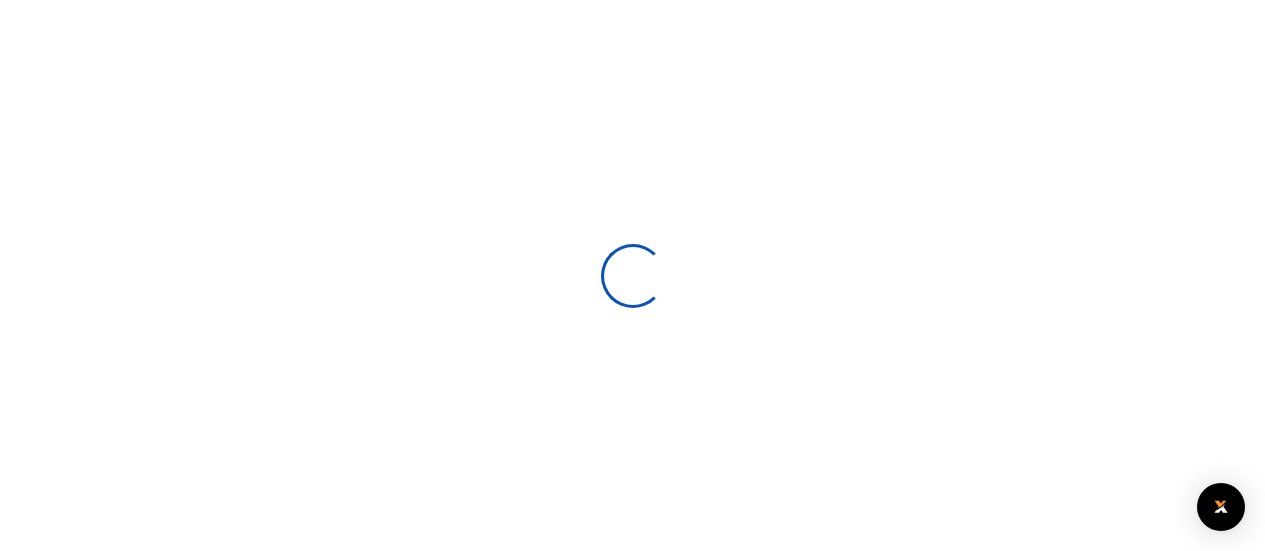 scroll, scrollTop: 0, scrollLeft: 0, axis: both 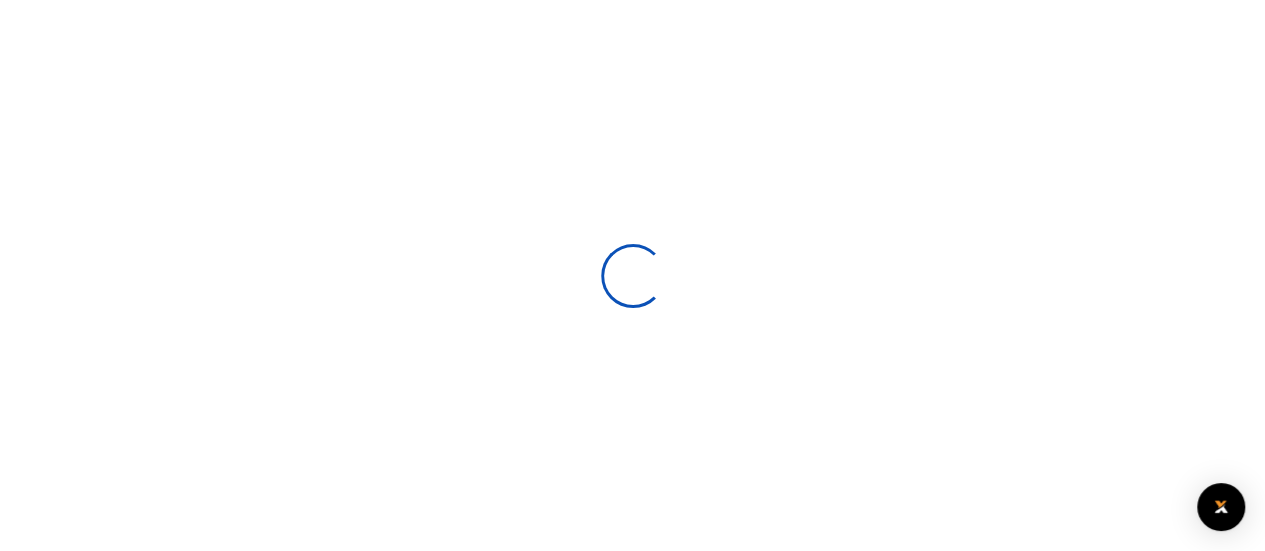 select 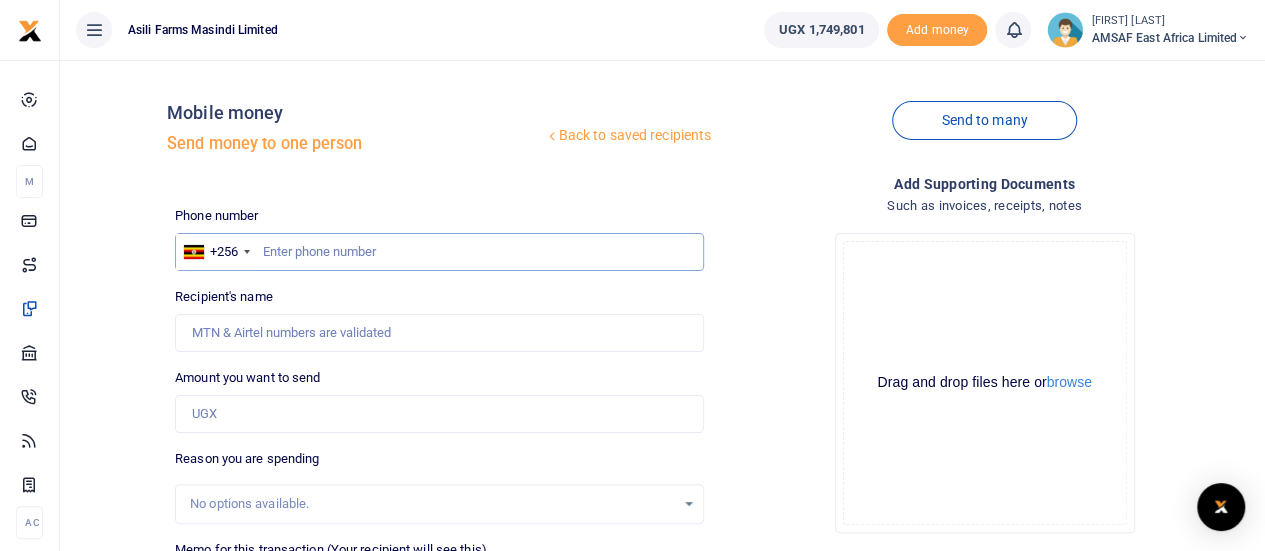 click at bounding box center [439, 252] 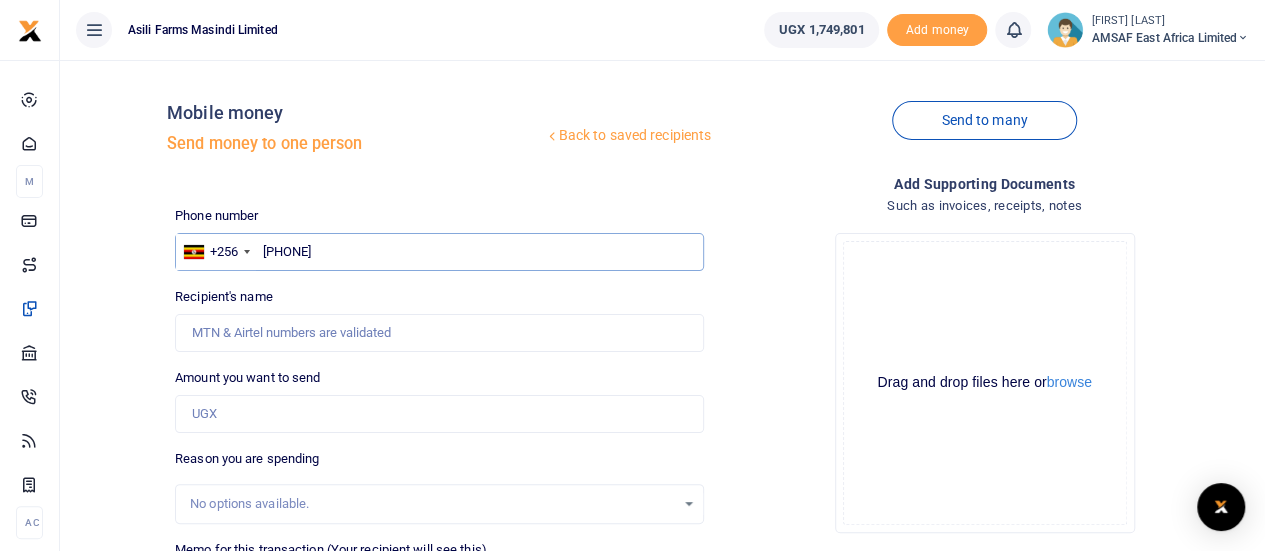type on "776165554" 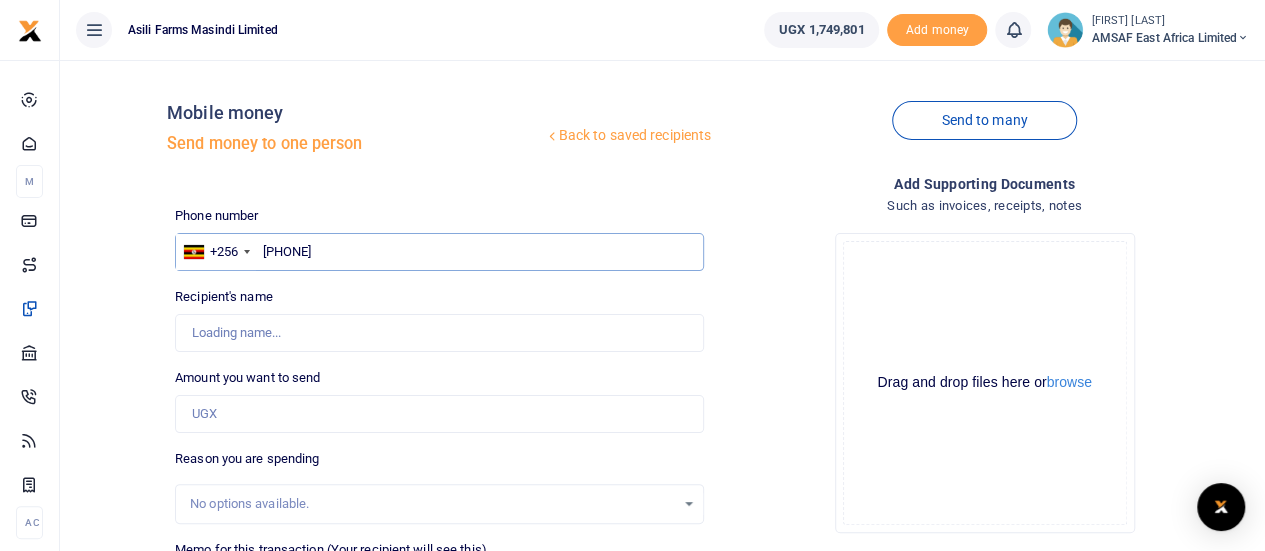 type on "Dorothy Asiimwe" 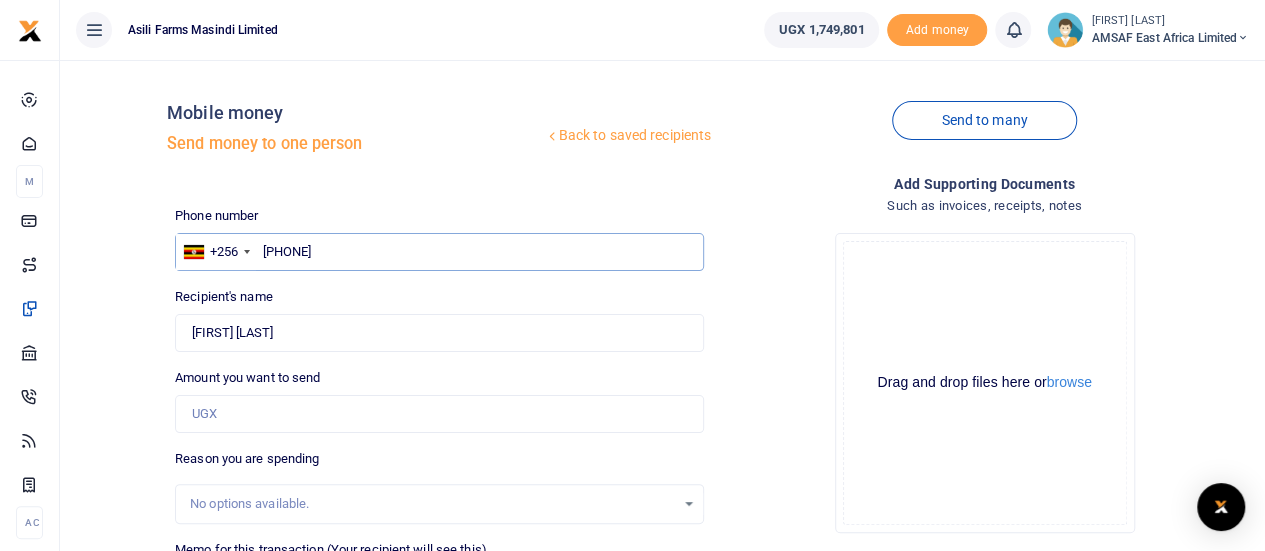 type on "776165554" 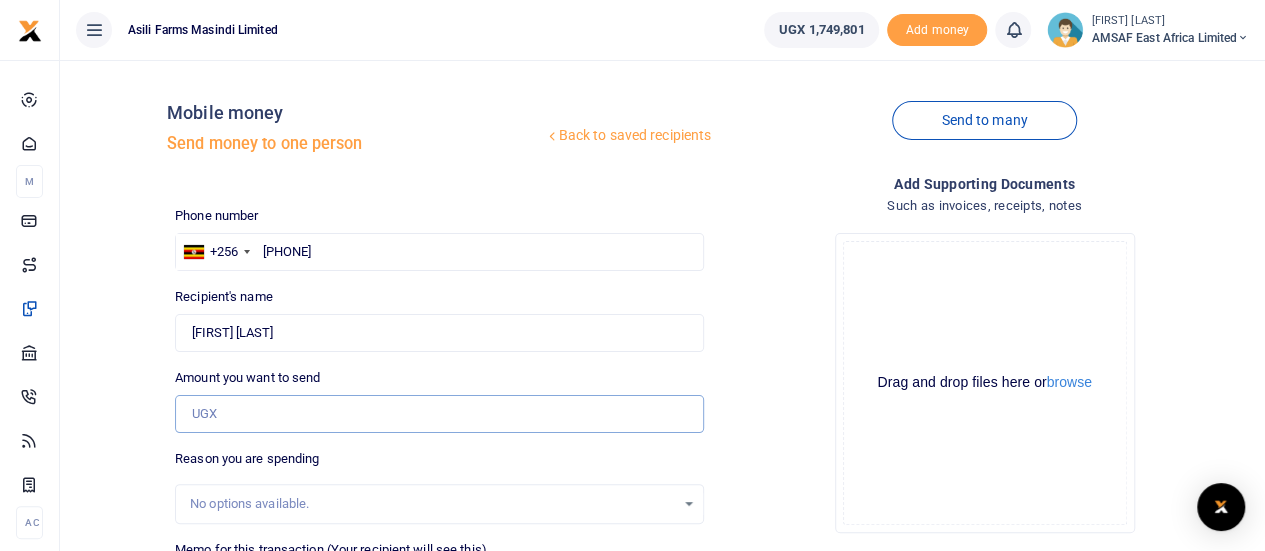click on "Amount you want to send" at bounding box center [439, 414] 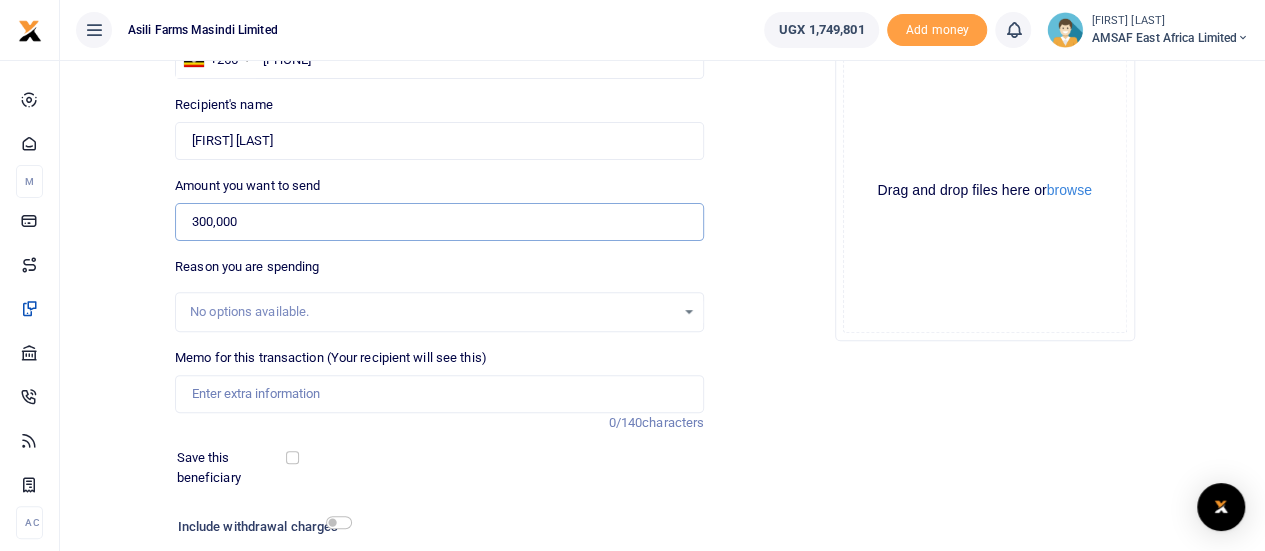 scroll, scrollTop: 200, scrollLeft: 0, axis: vertical 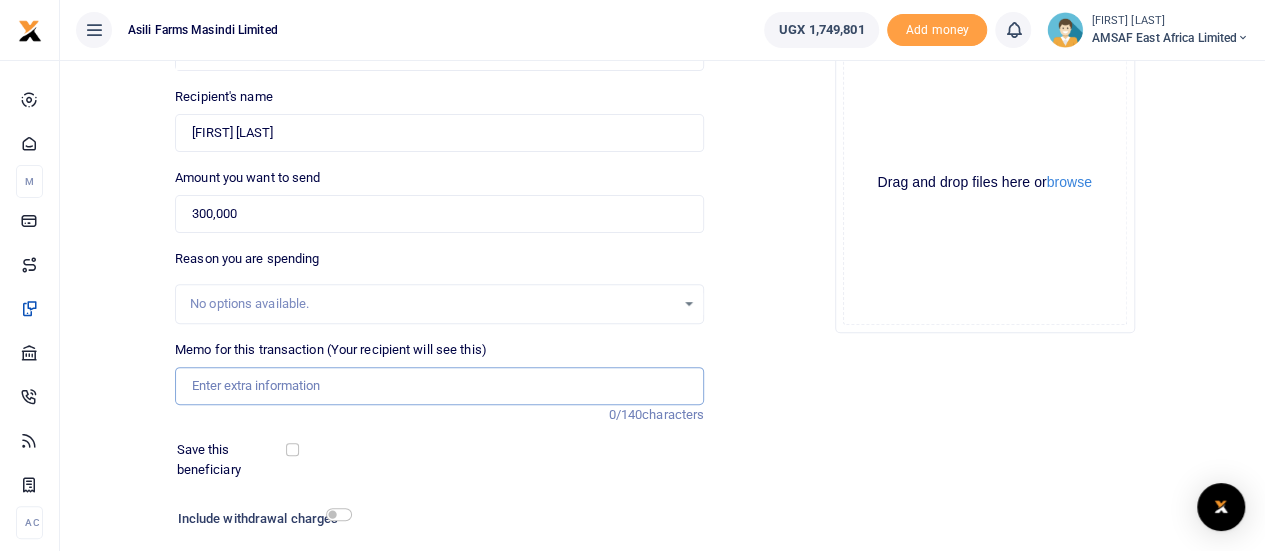 click on "Memo for this transaction (Your recipient will see this)" at bounding box center [439, 386] 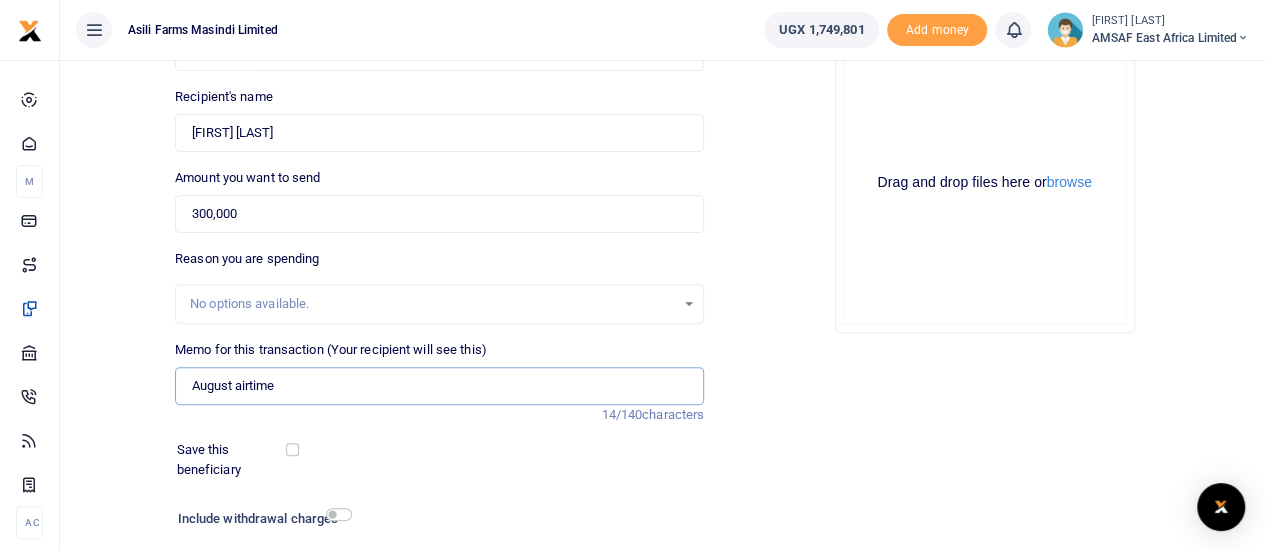 click on "August airtime" at bounding box center (439, 386) 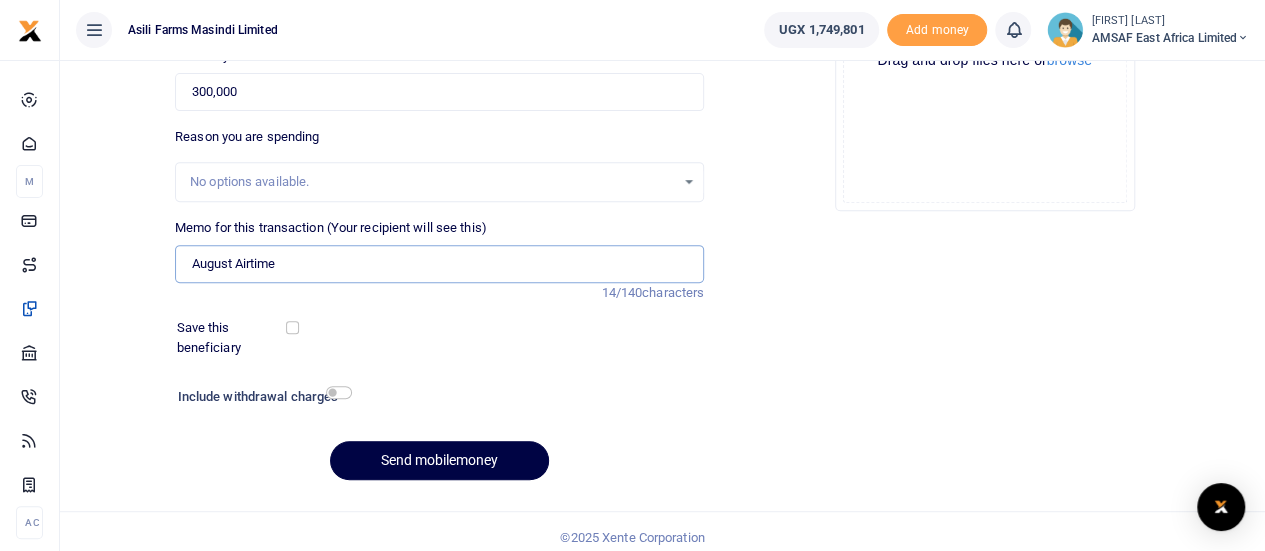 scroll, scrollTop: 332, scrollLeft: 0, axis: vertical 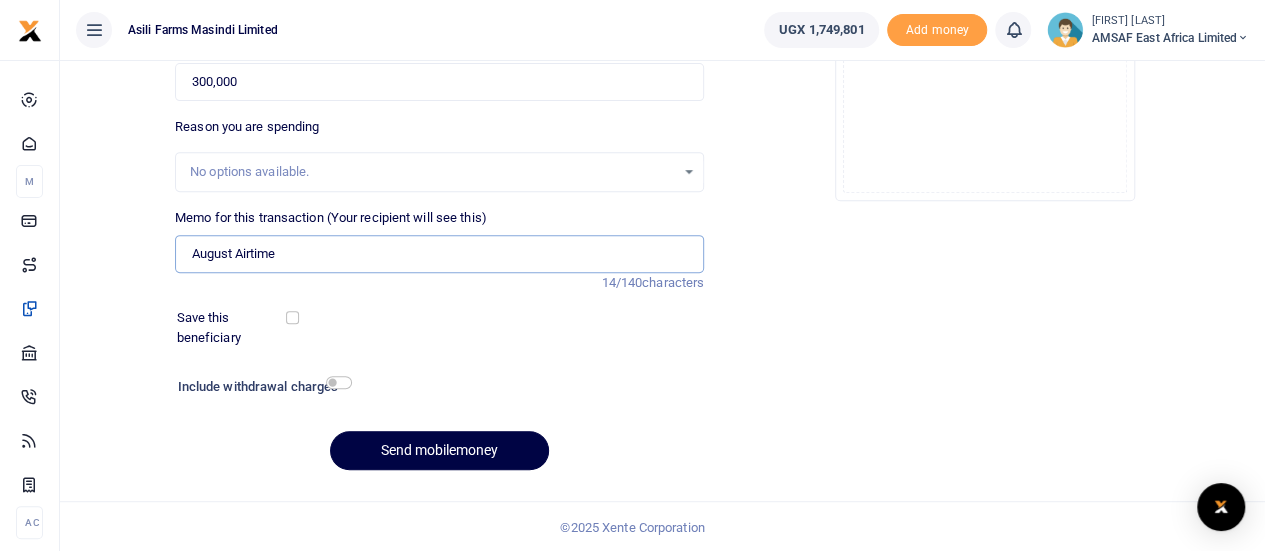 type on "August Airtime" 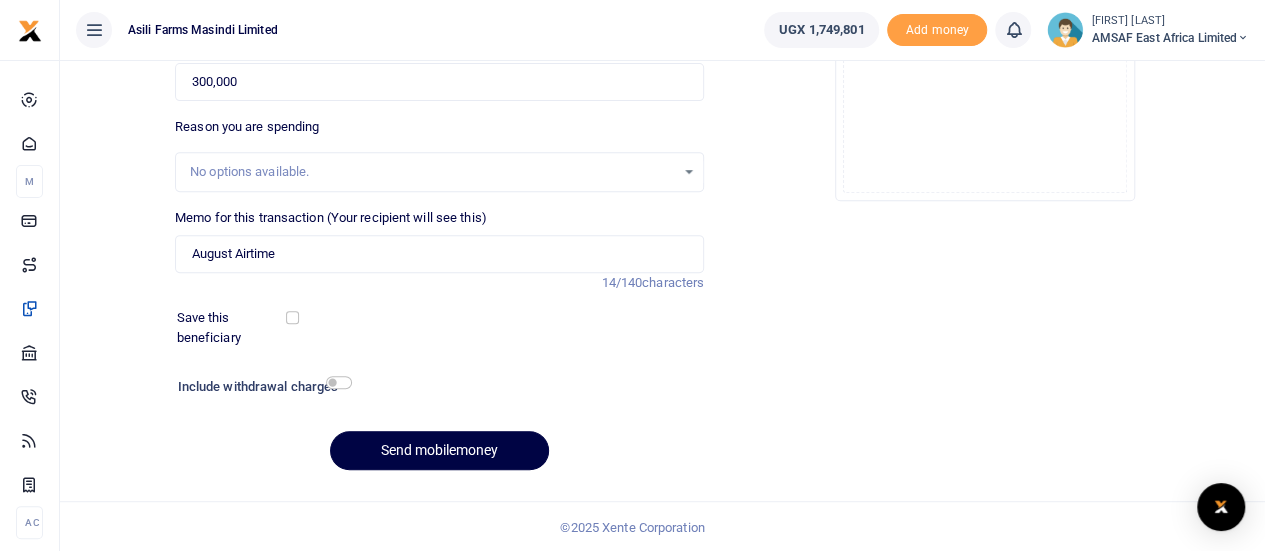 click on "Memo for this transaction (Your recipient will see this)
August Airtime
Reason is required.
14/140  characters" at bounding box center [439, 250] 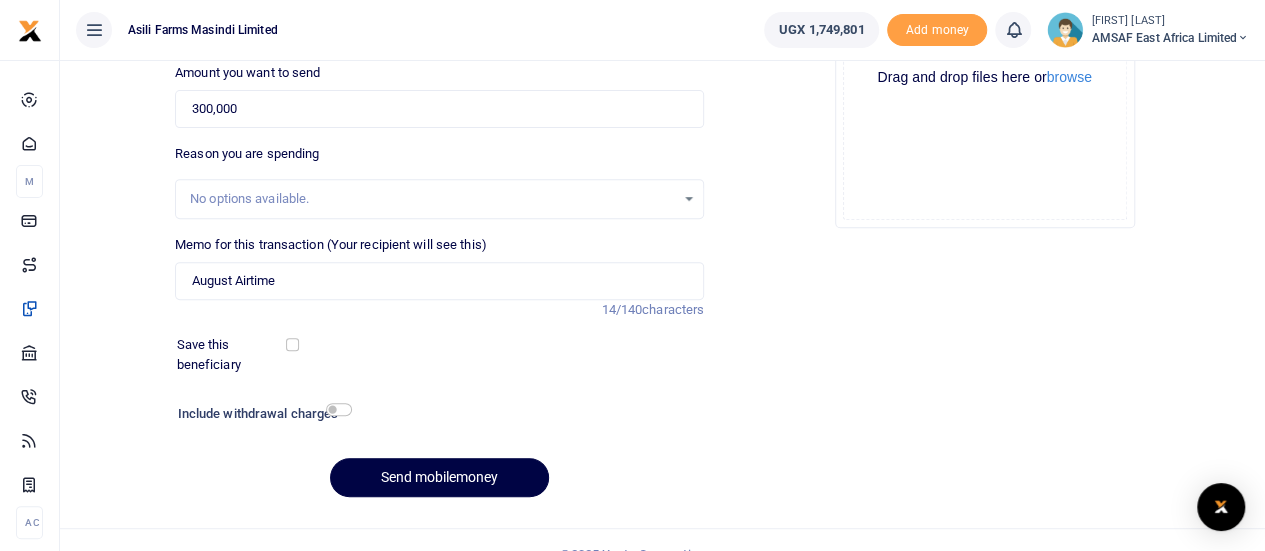 scroll, scrollTop: 332, scrollLeft: 0, axis: vertical 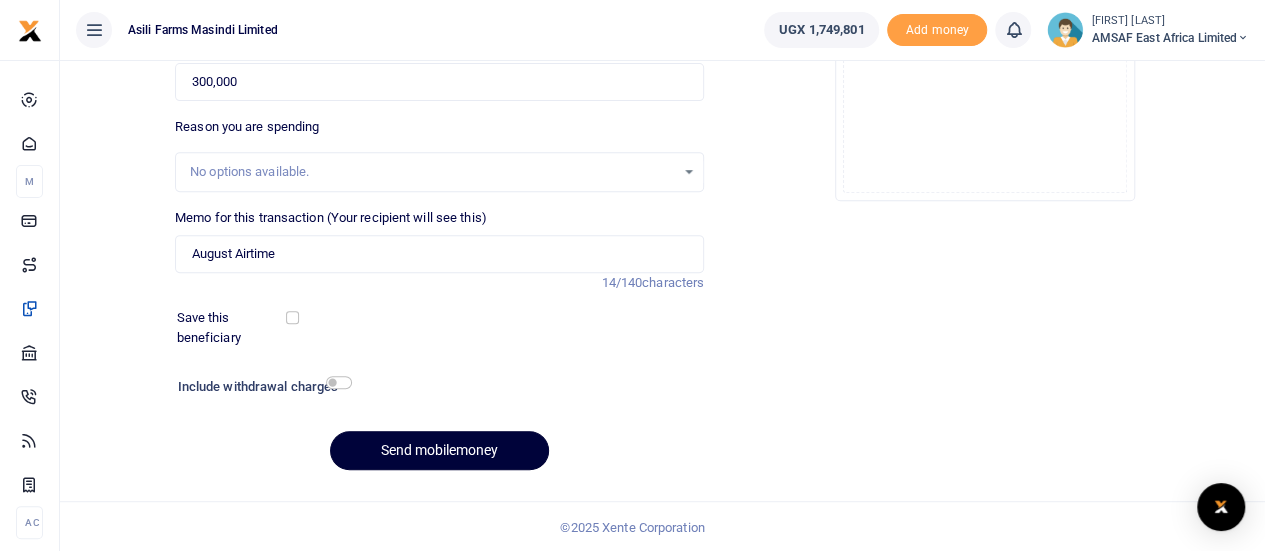 click on "Send mobilemoney" at bounding box center (439, 450) 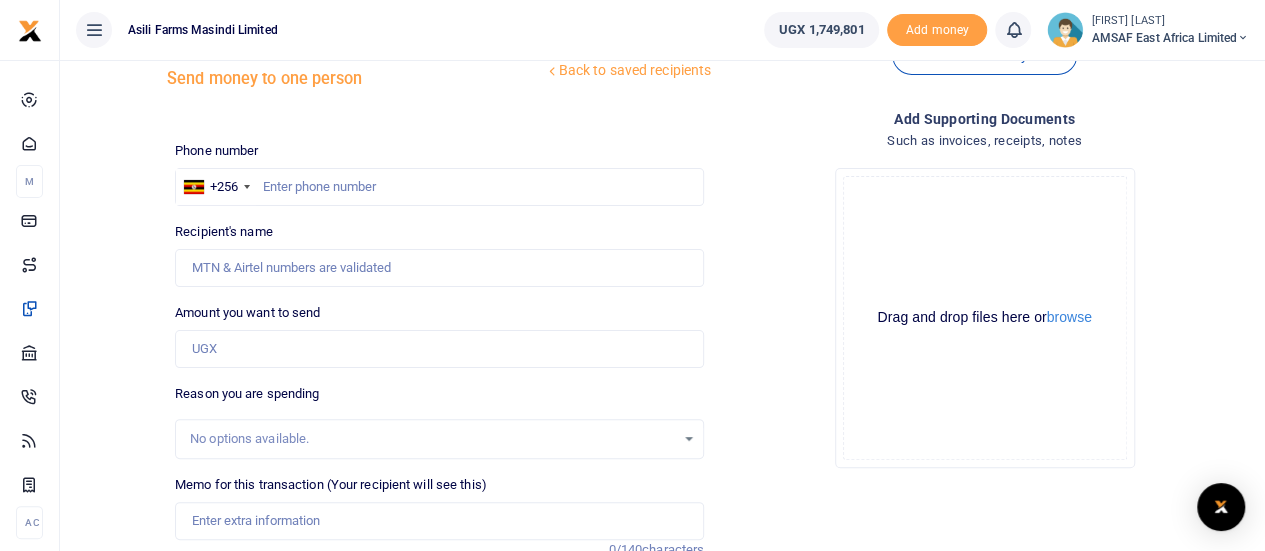 scroll, scrollTop: 100, scrollLeft: 0, axis: vertical 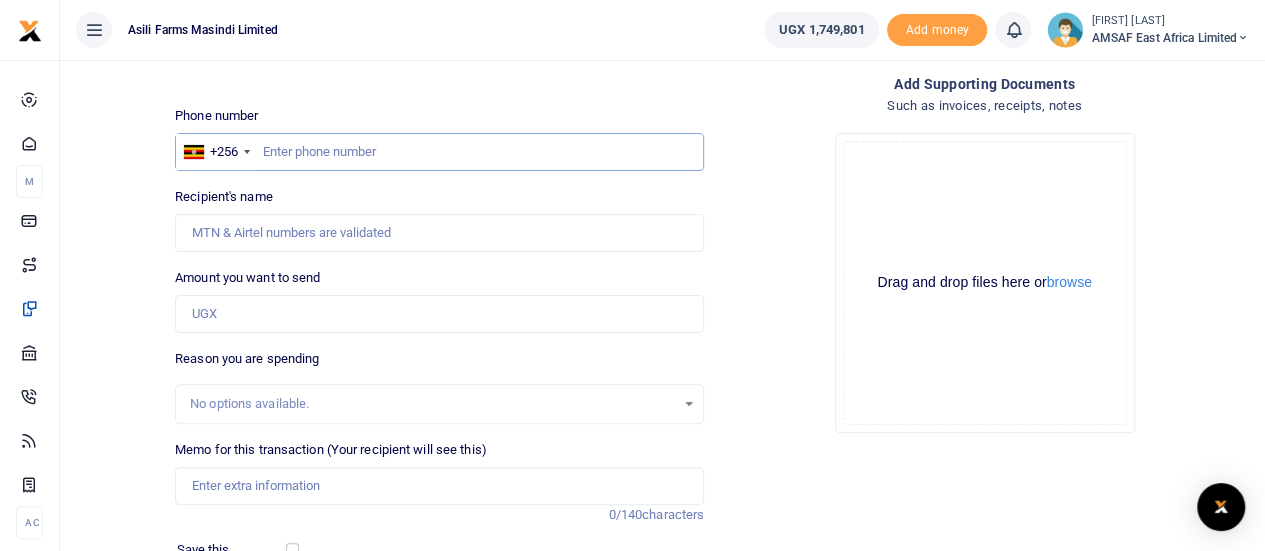 click at bounding box center (439, 152) 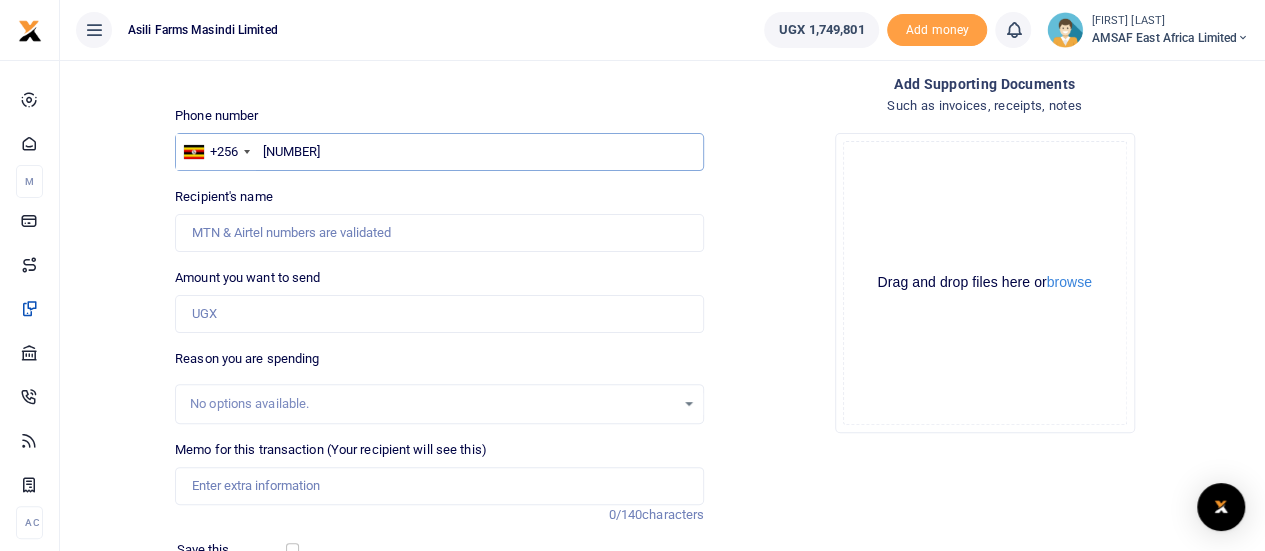type on "[NUMBER]" 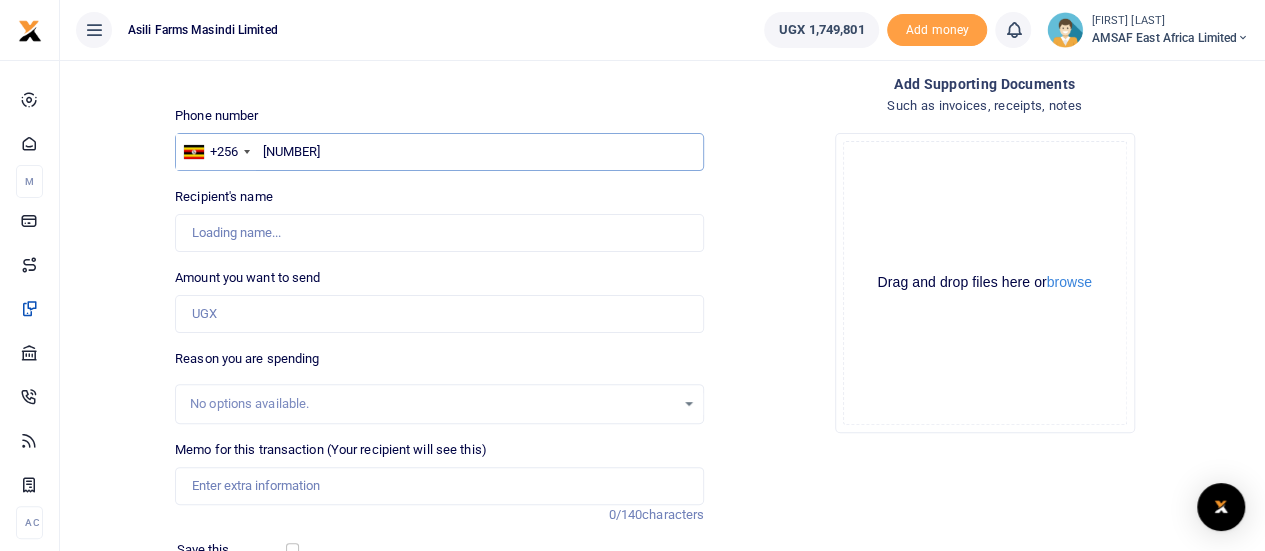 type on "Nelson Bamwine" 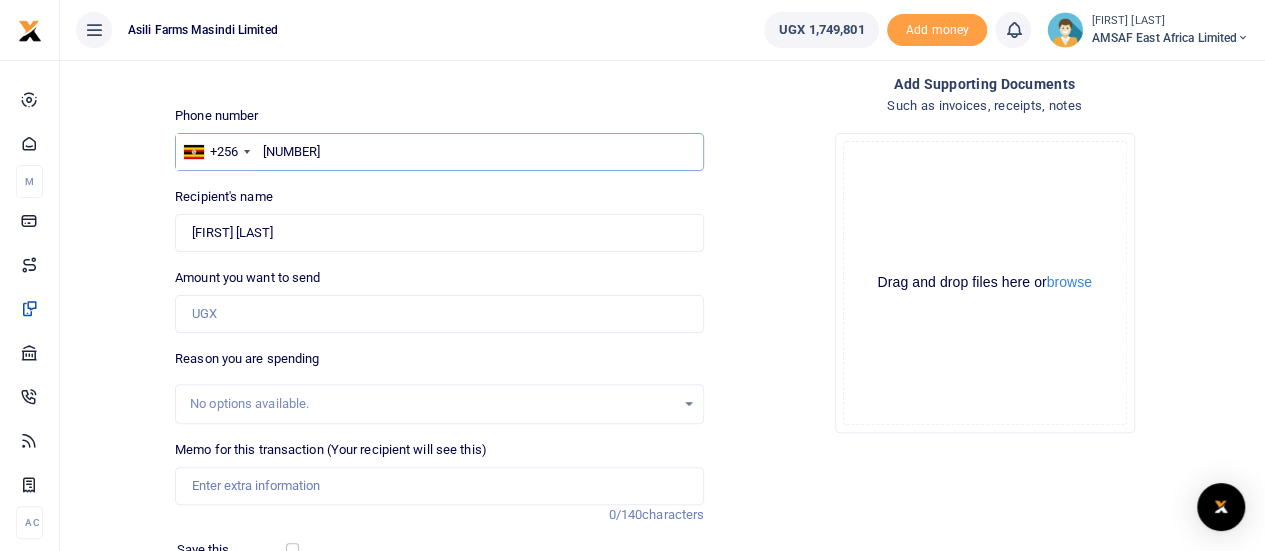 type on "752601369" 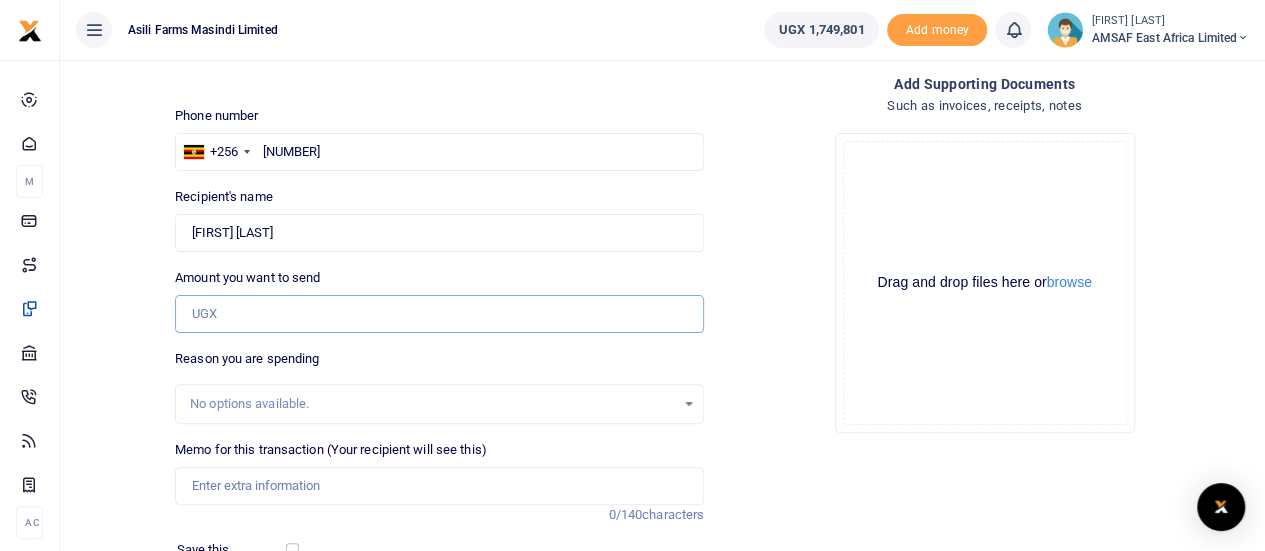 click on "Amount you want to send" at bounding box center [439, 314] 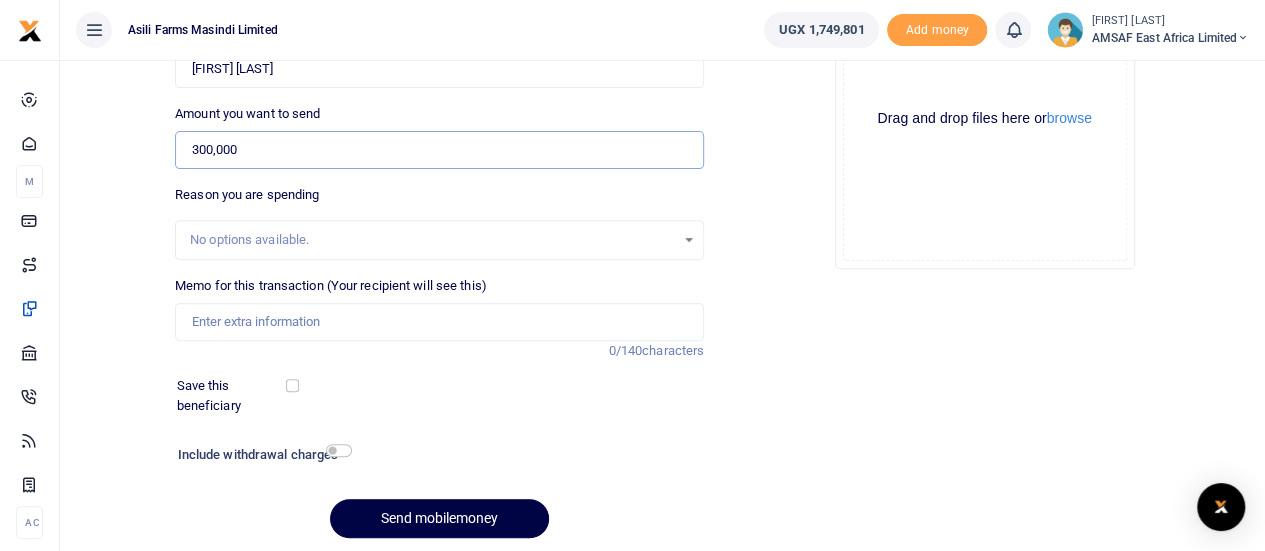 scroll, scrollTop: 332, scrollLeft: 0, axis: vertical 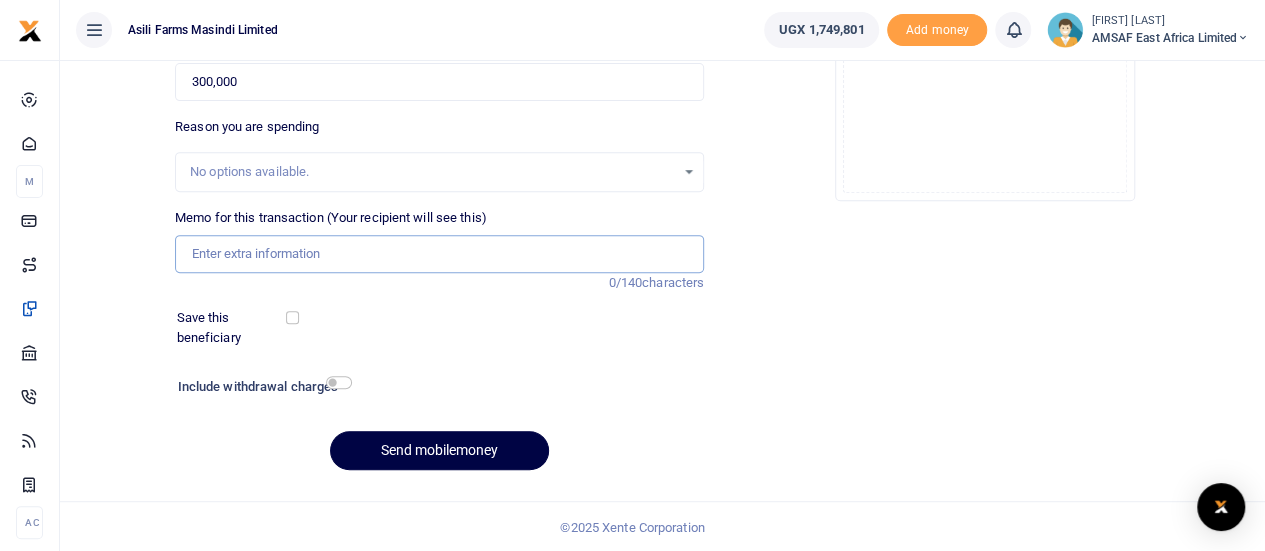 click on "Memo for this transaction (Your recipient will see this)" at bounding box center (439, 254) 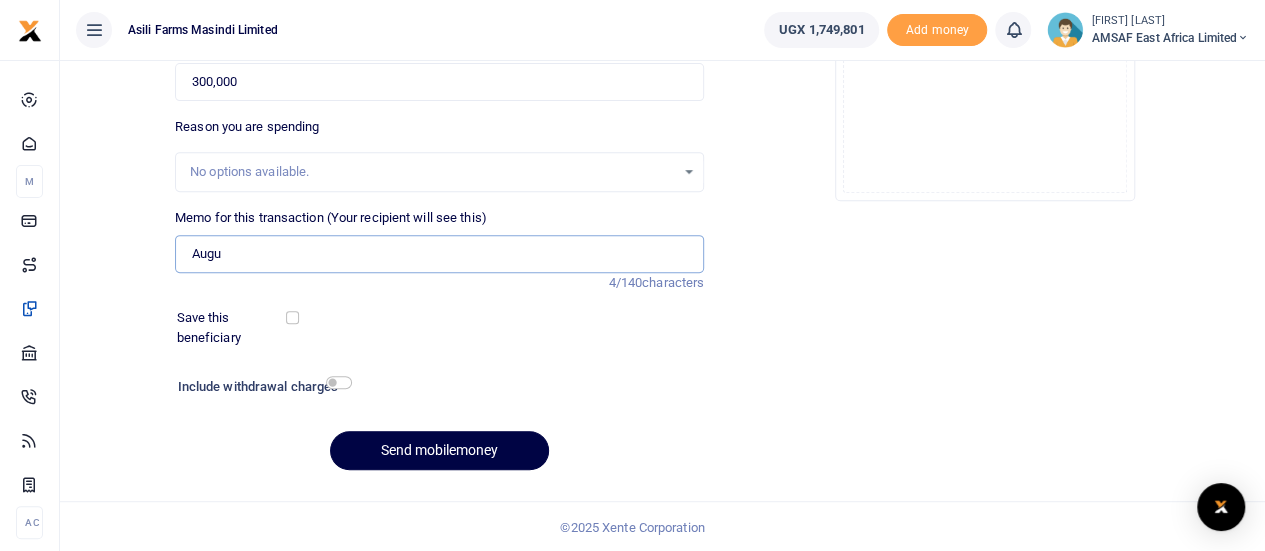 type on "August Airtime" 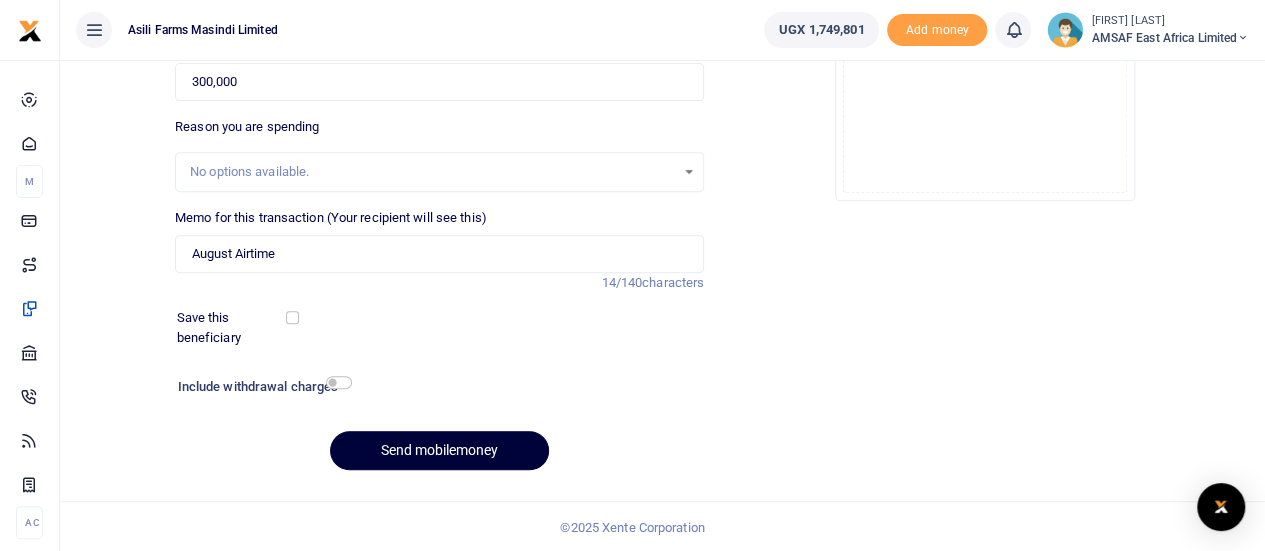 click on "Send mobilemoney" at bounding box center (439, 450) 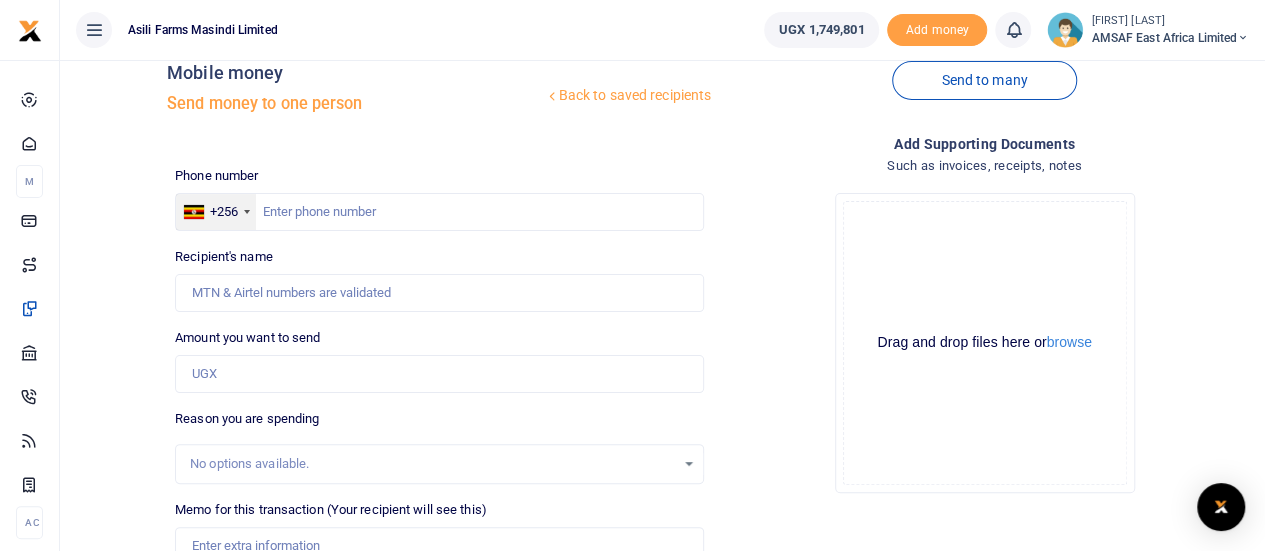 scroll, scrollTop: 32, scrollLeft: 0, axis: vertical 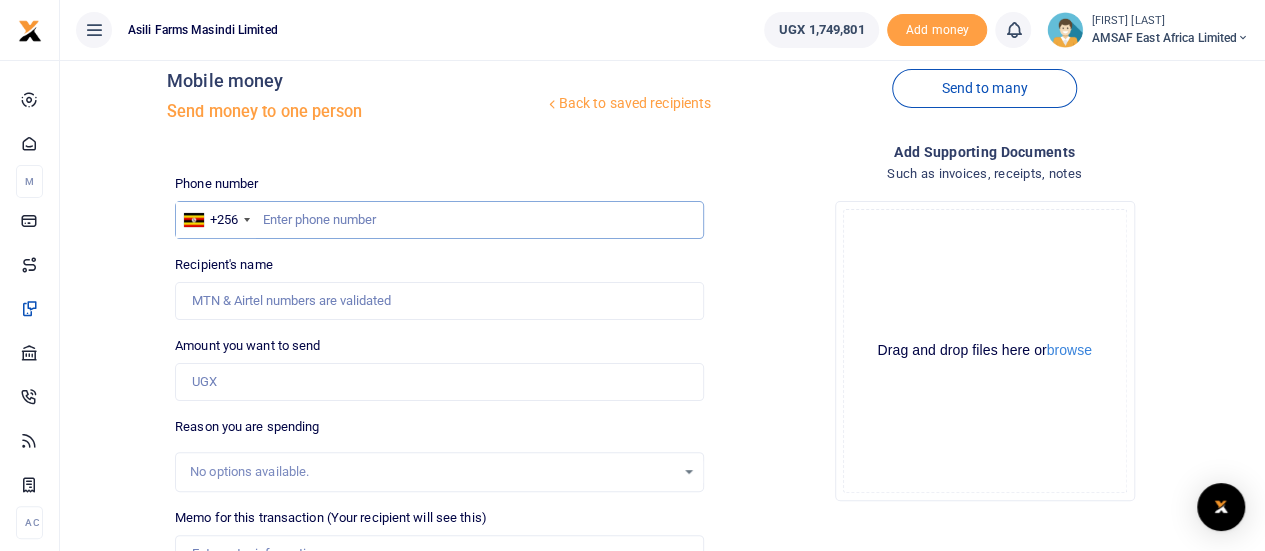 click at bounding box center (439, 220) 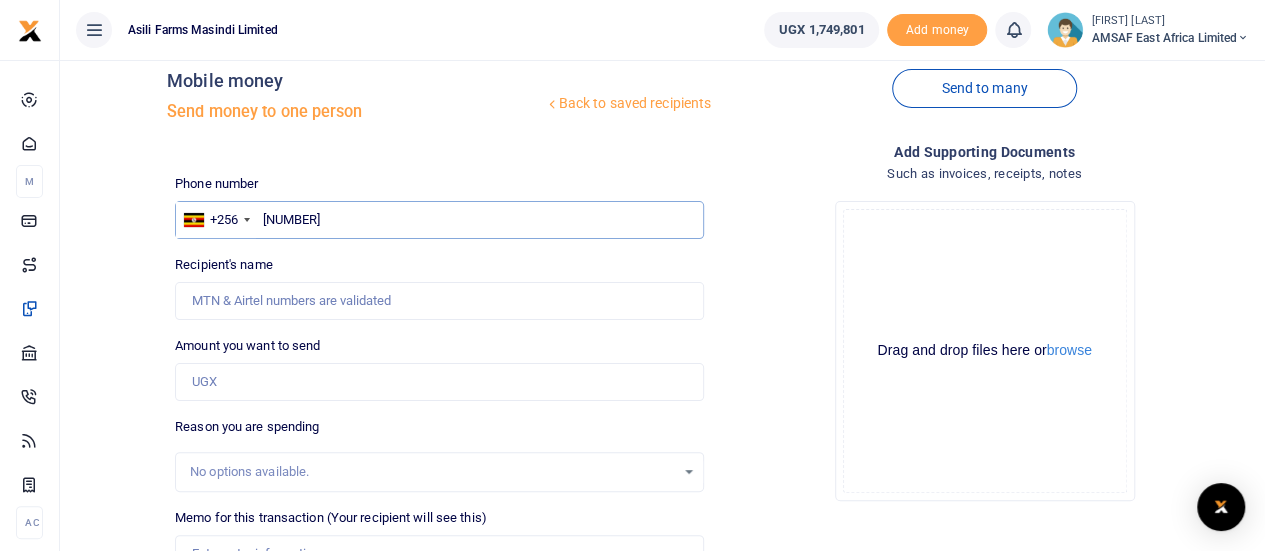 type on "701752673" 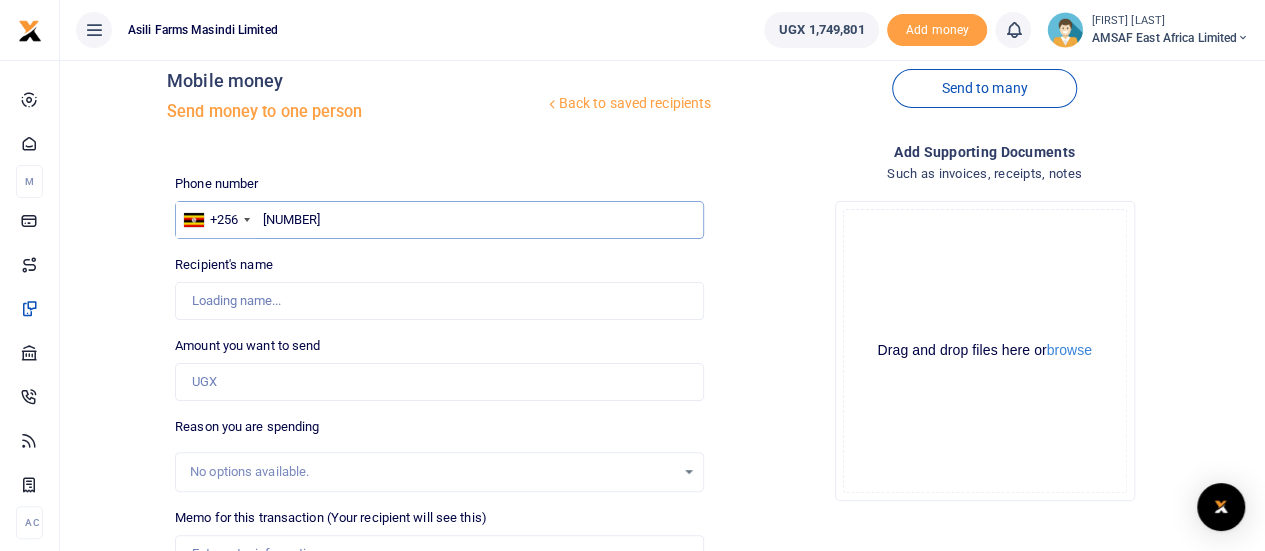 type on "Naster Nansumbi" 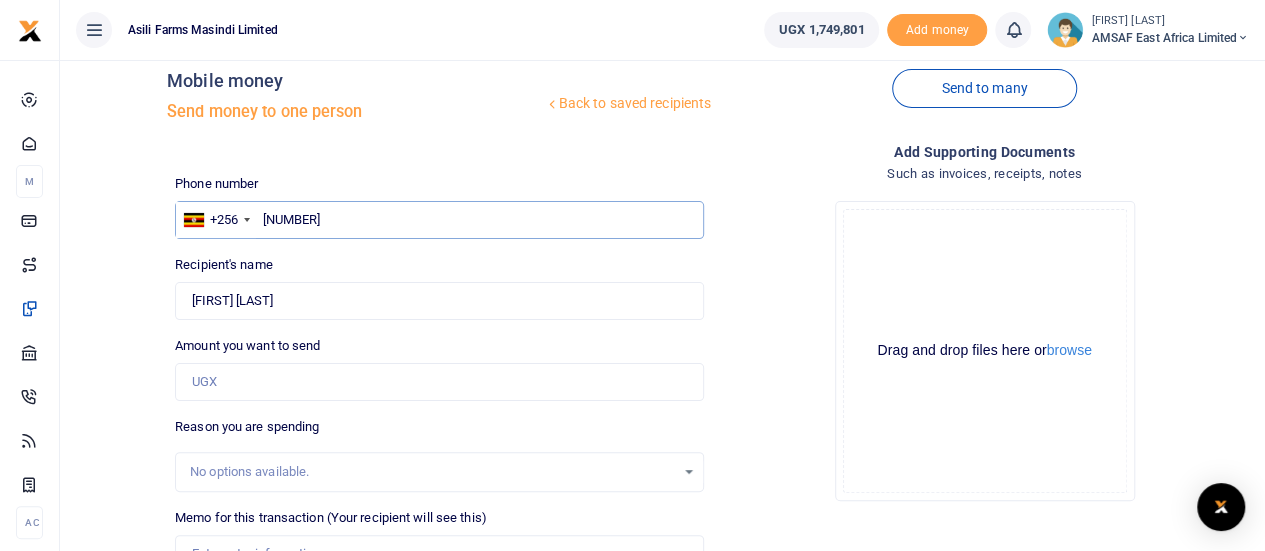 type on "701752673" 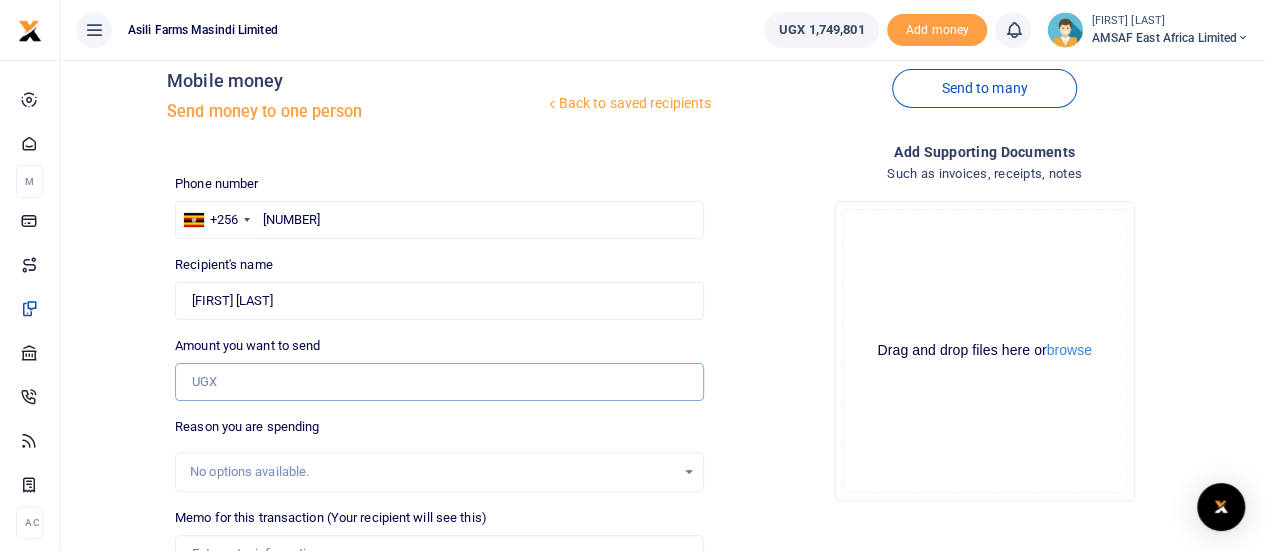 click on "Amount you want to send" at bounding box center (439, 382) 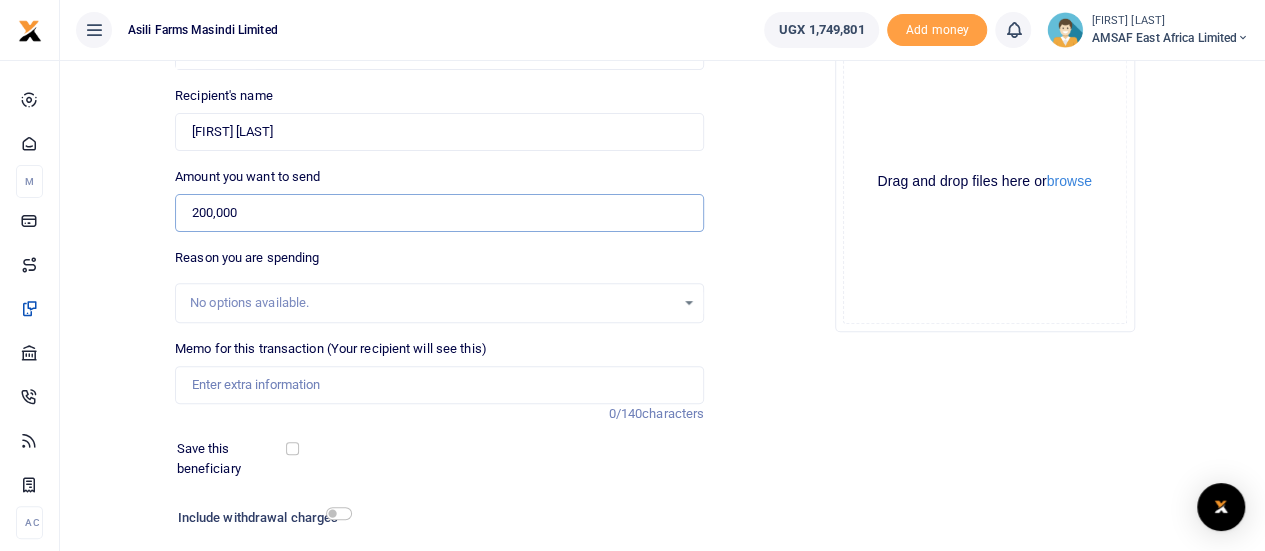 scroll, scrollTop: 232, scrollLeft: 0, axis: vertical 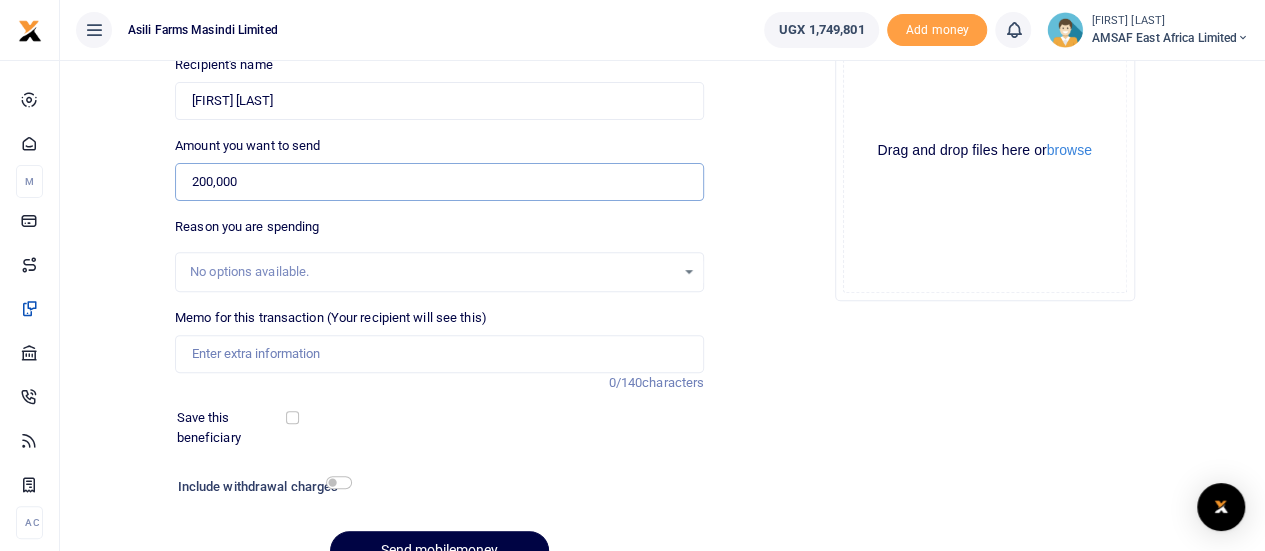 type on "200,000" 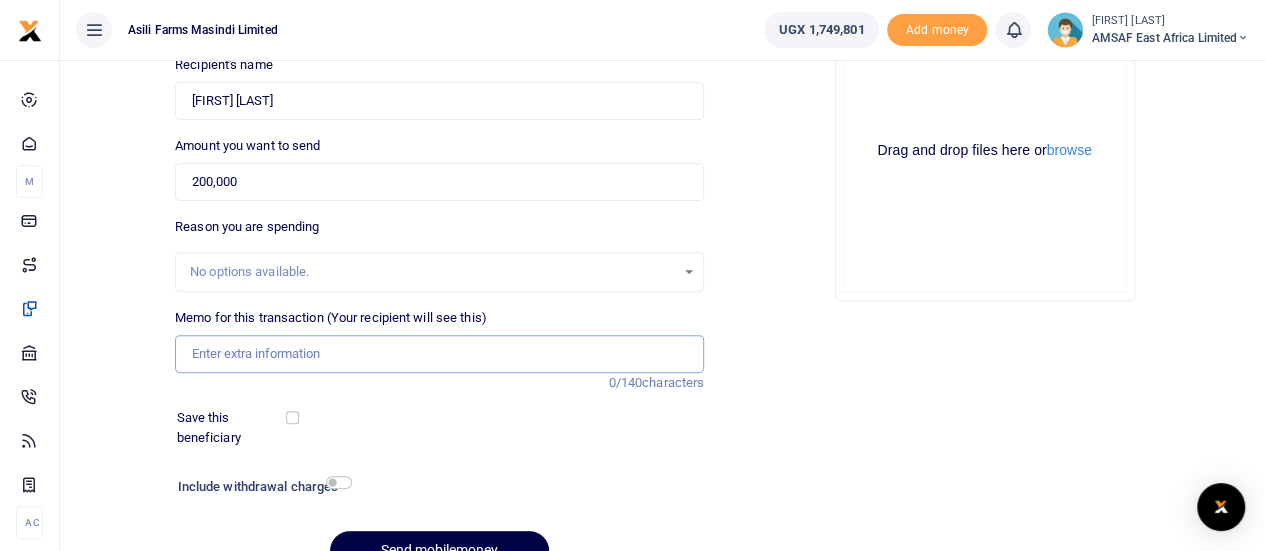click on "Memo for this transaction (Your recipient will see this)" at bounding box center (439, 354) 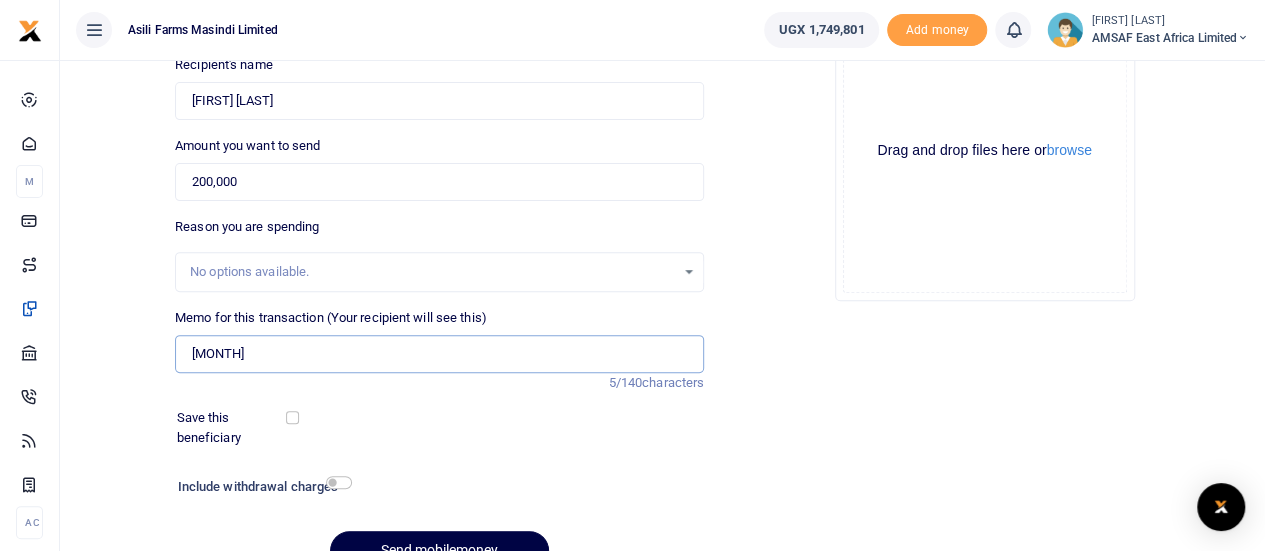 type on "August Airtime" 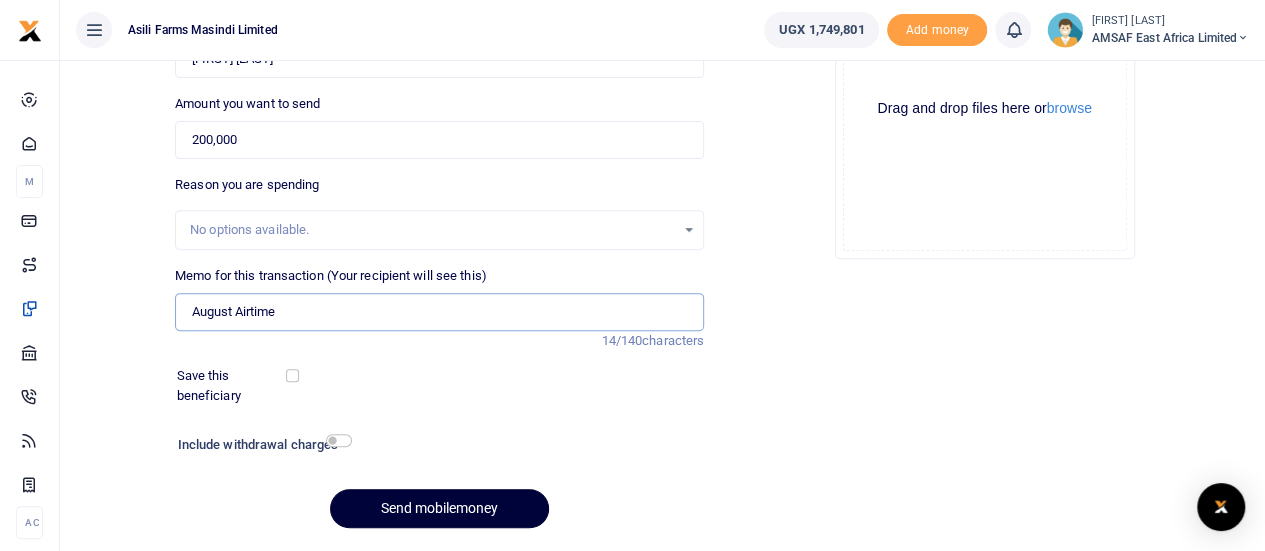 scroll, scrollTop: 332, scrollLeft: 0, axis: vertical 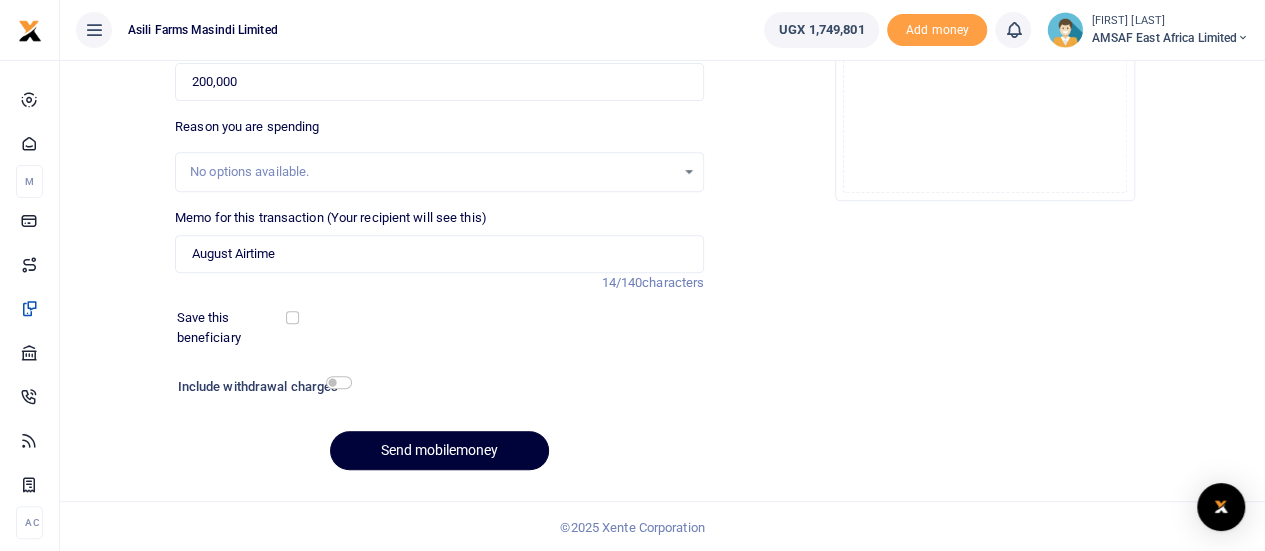 click on "Send mobilemoney" at bounding box center (439, 450) 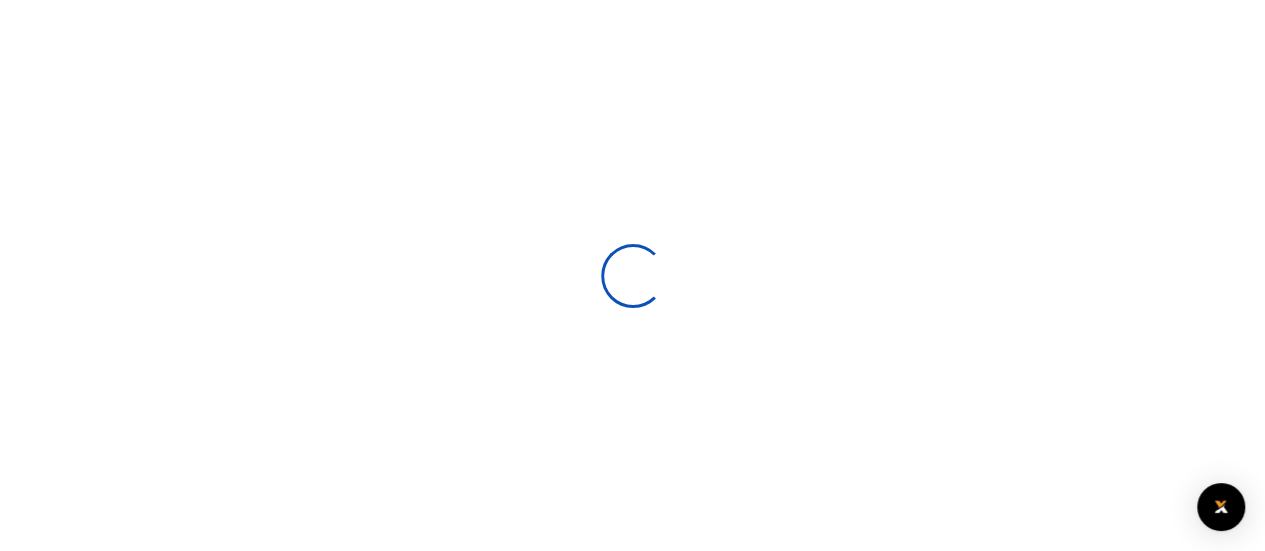 select 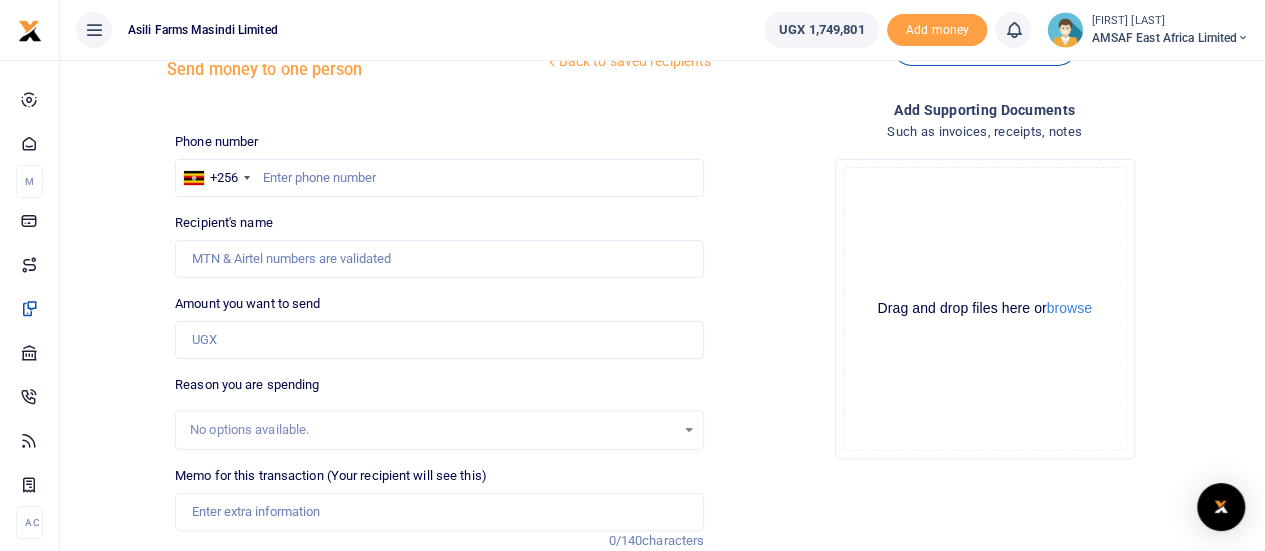 scroll, scrollTop: 32, scrollLeft: 0, axis: vertical 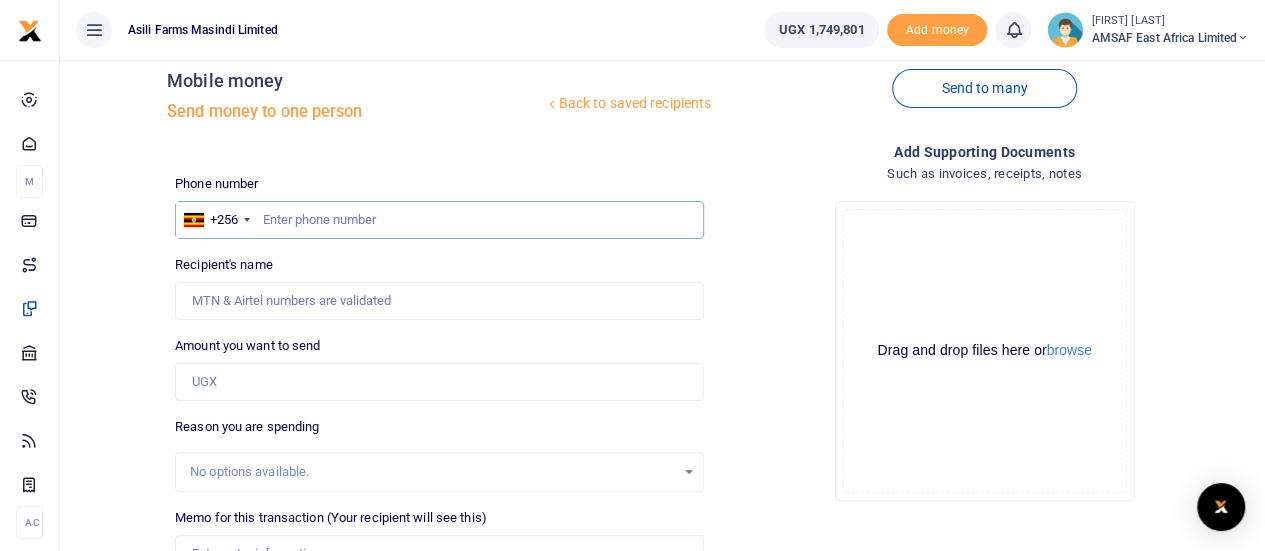 click at bounding box center [439, 220] 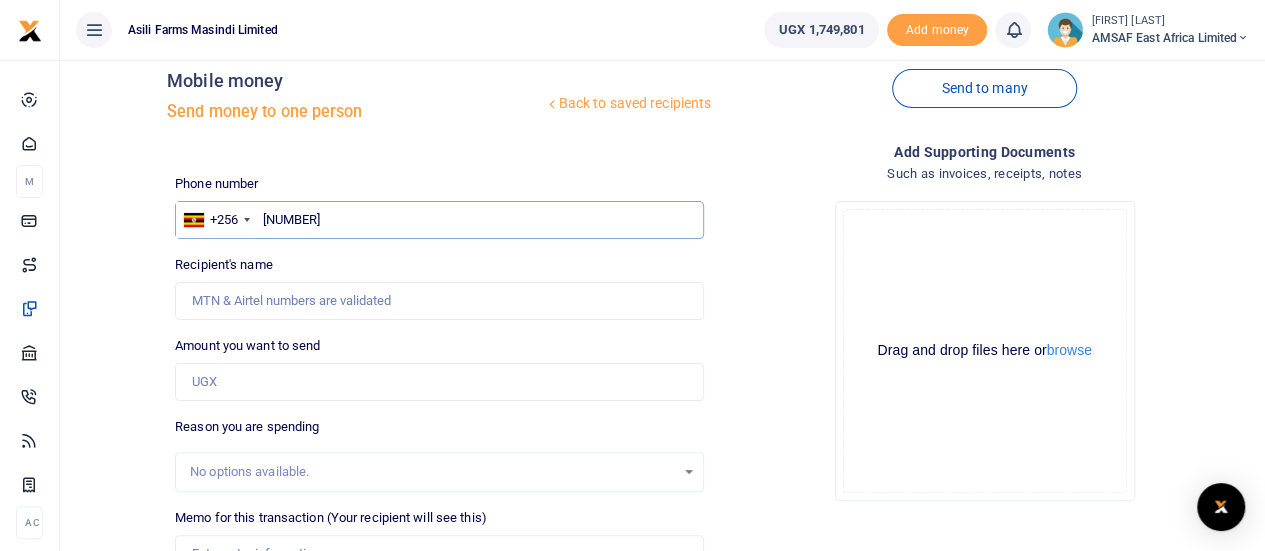 type on "[NUMBER]" 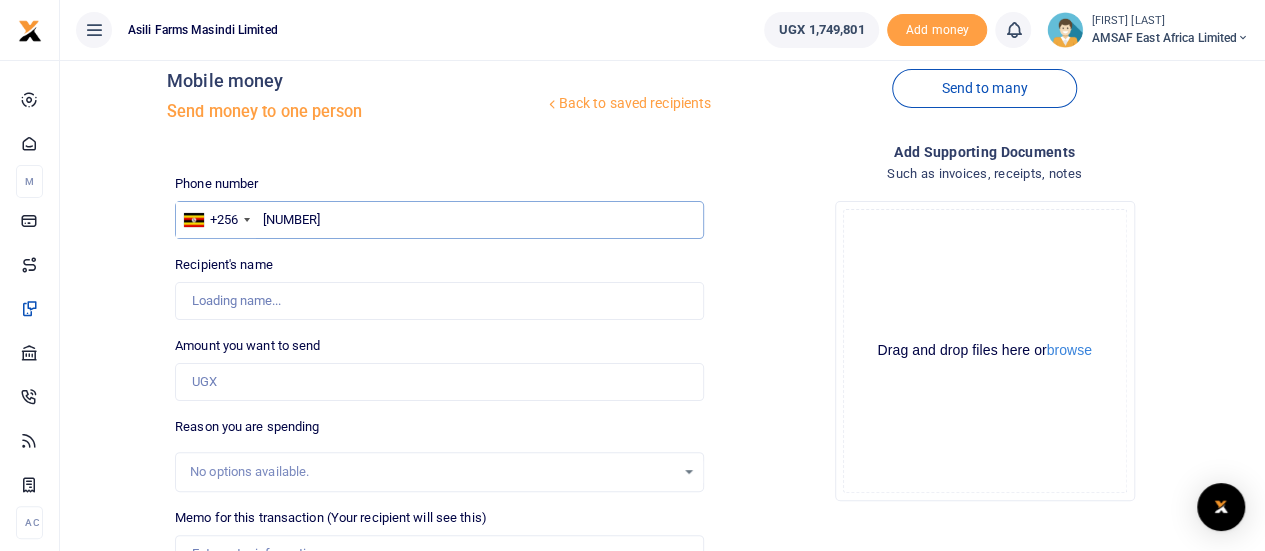 type on "[FIRST] [LAST]" 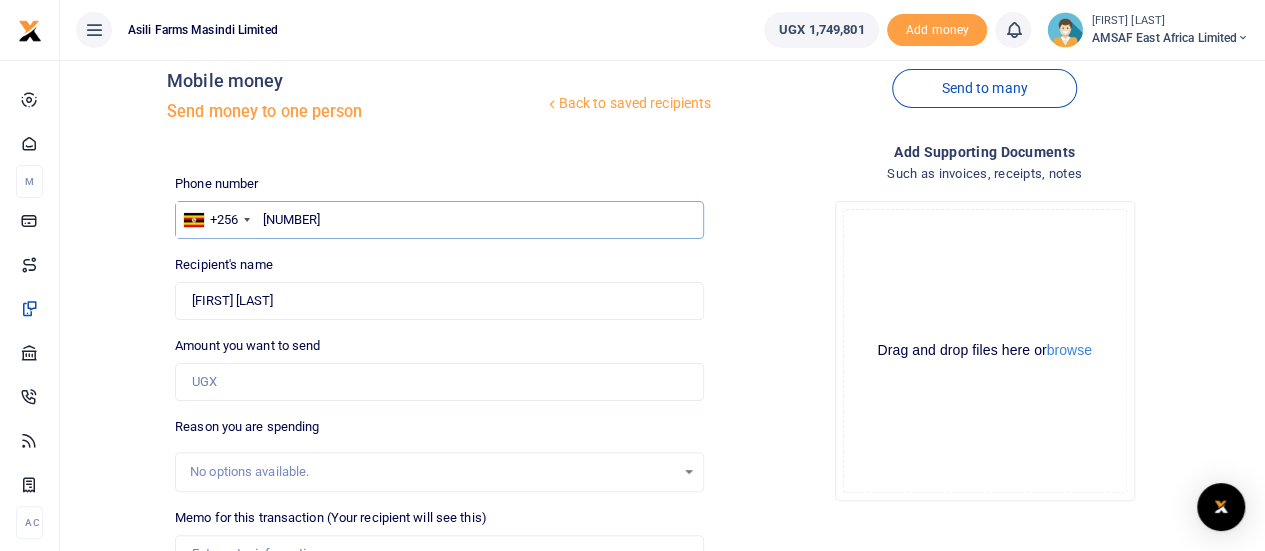type on "[NUMBER]" 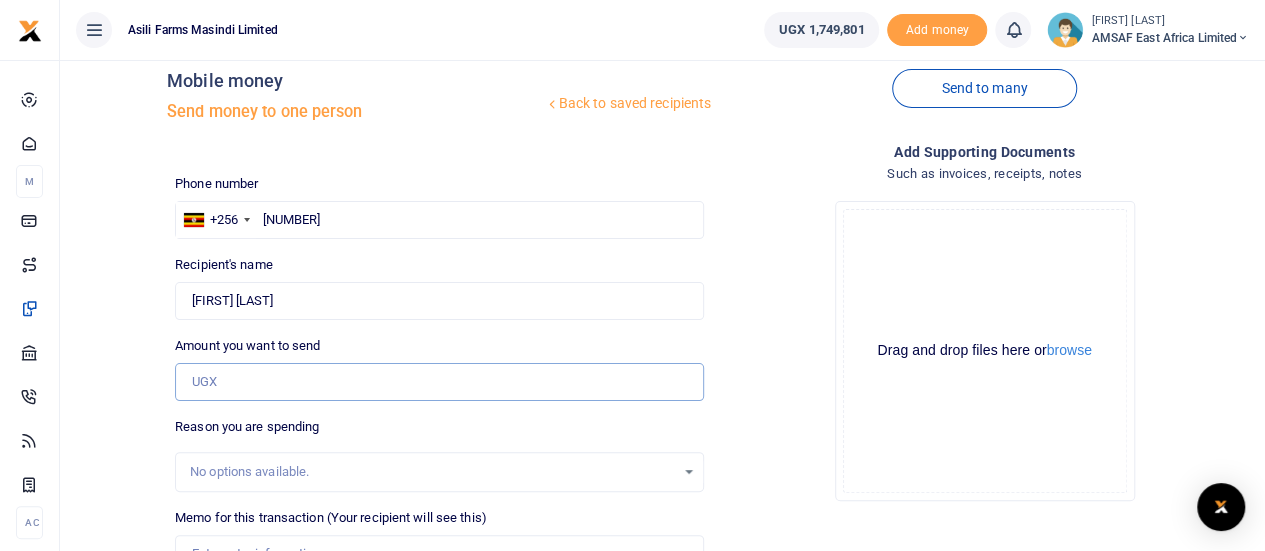 click on "Amount you want to send" at bounding box center [439, 382] 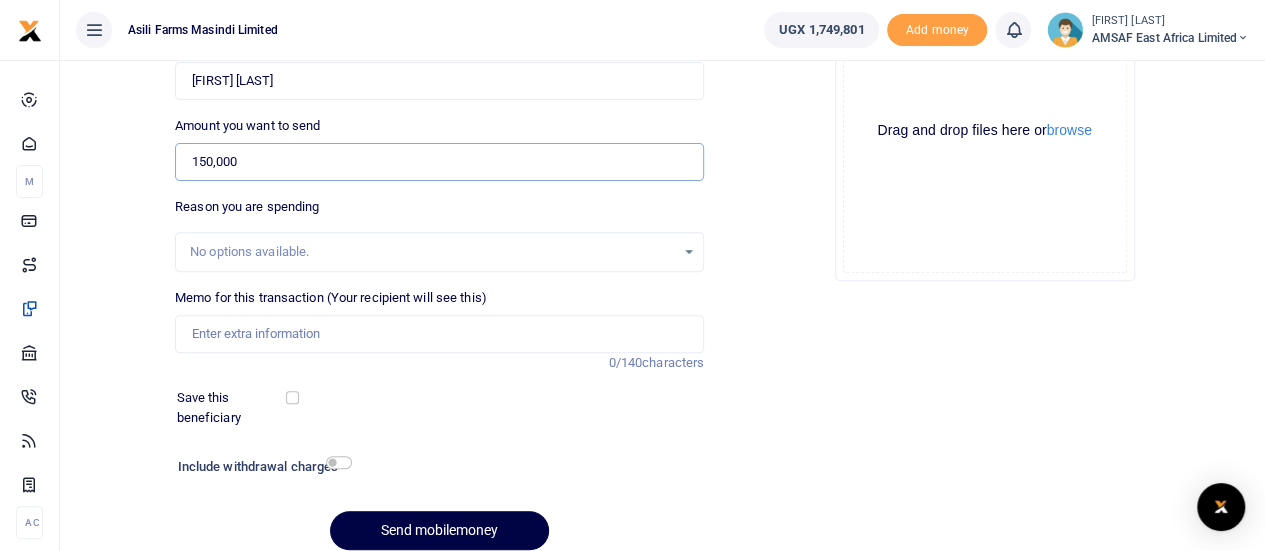 scroll, scrollTop: 332, scrollLeft: 0, axis: vertical 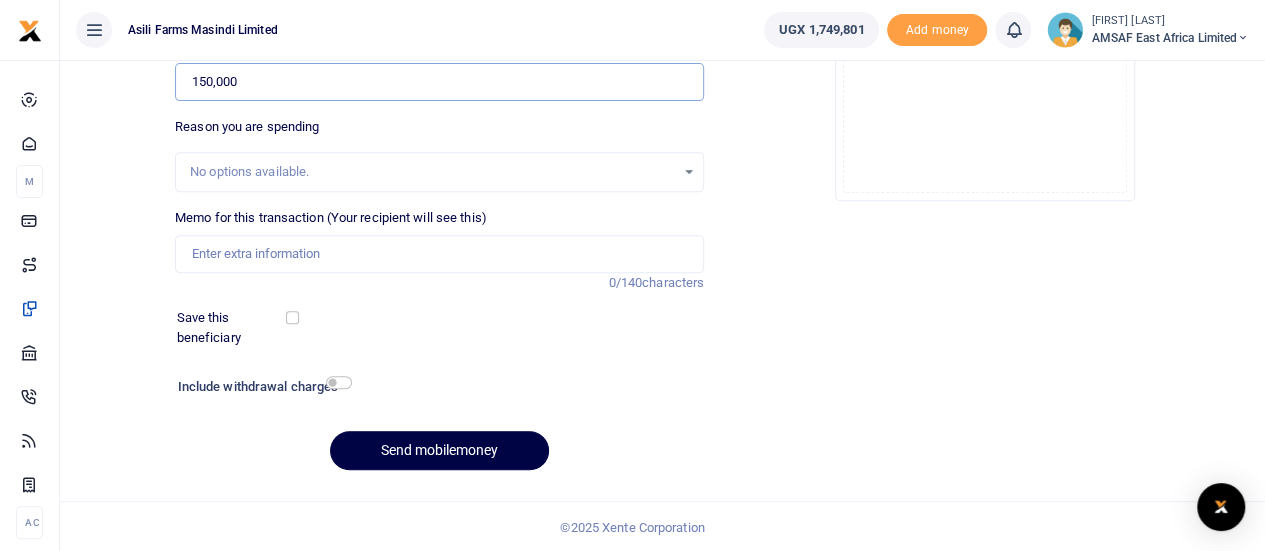 type on "150,000" 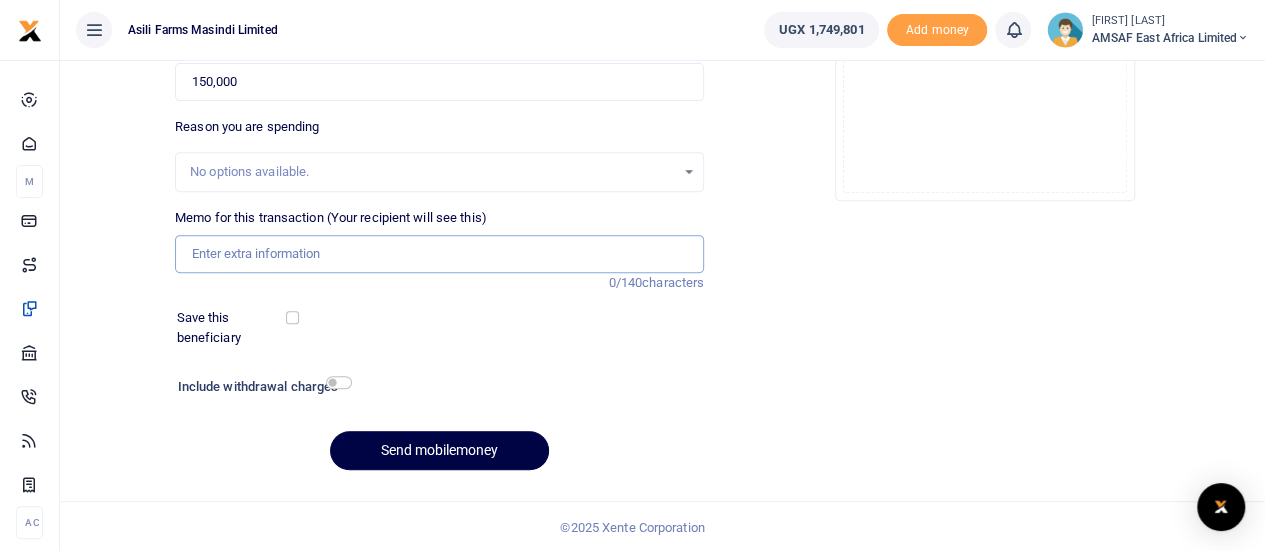 click on "Memo for this transaction (Your recipient will see this)" at bounding box center (439, 254) 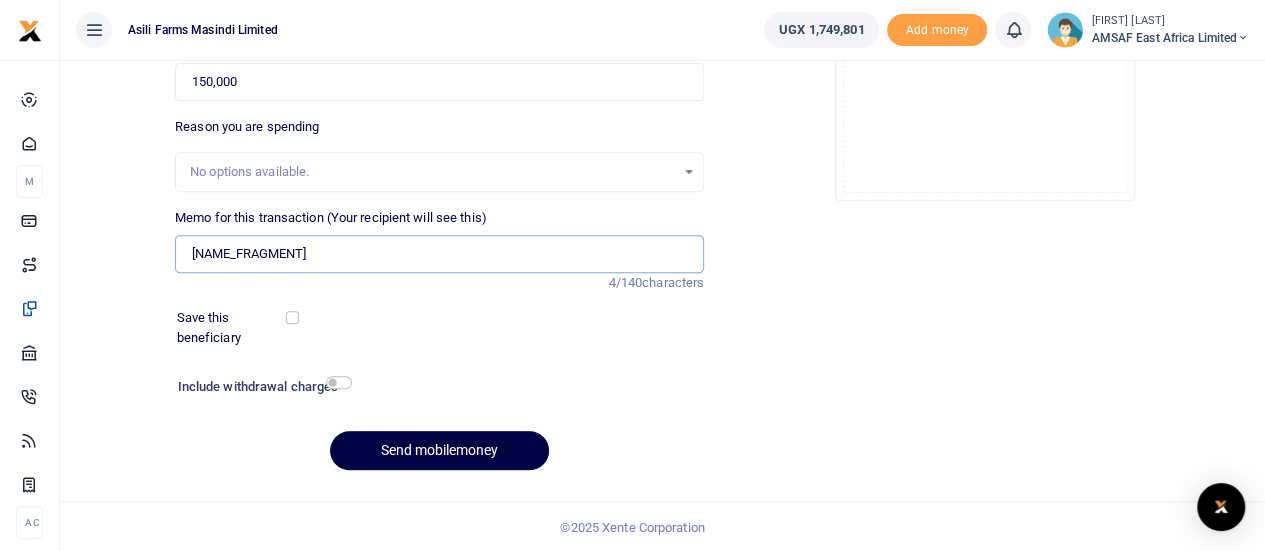 type on "August Airtime" 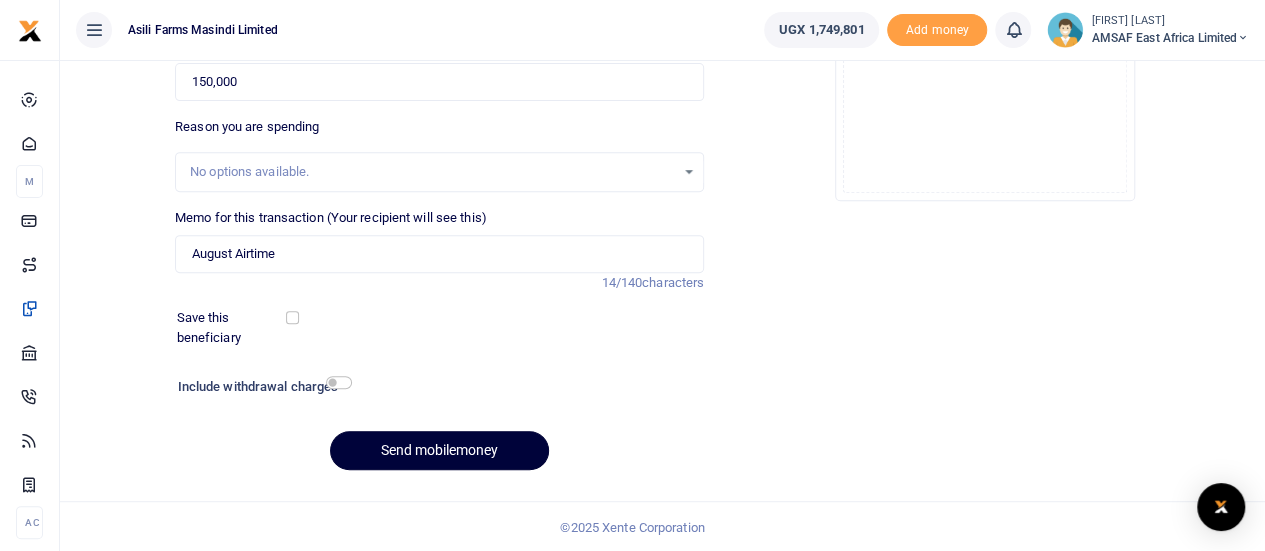click on "Send mobilemoney" at bounding box center (439, 450) 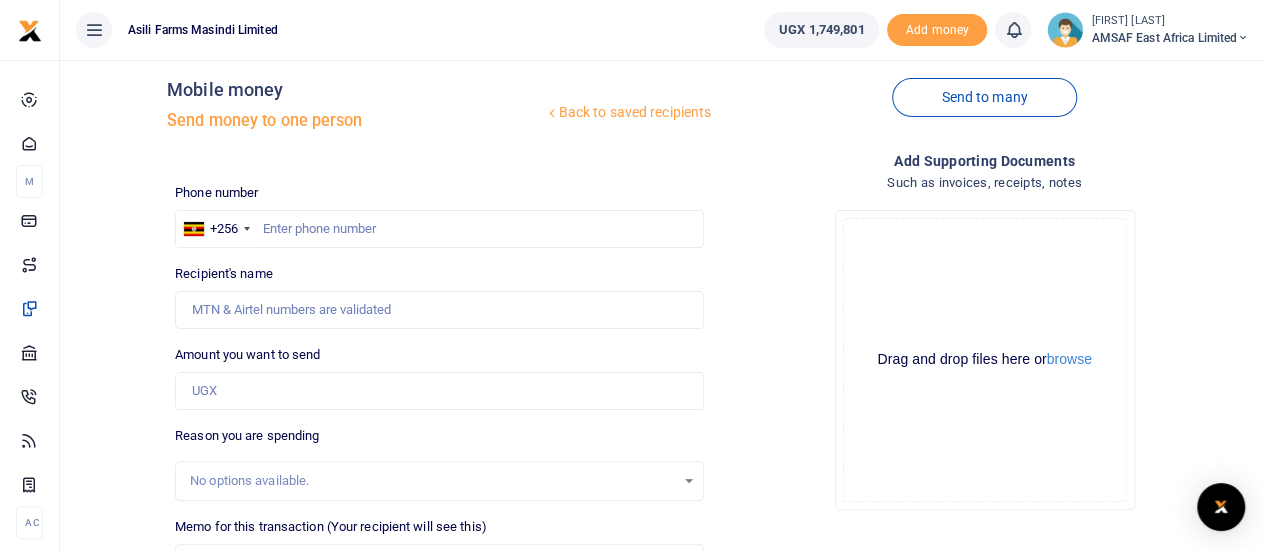 scroll, scrollTop: 0, scrollLeft: 0, axis: both 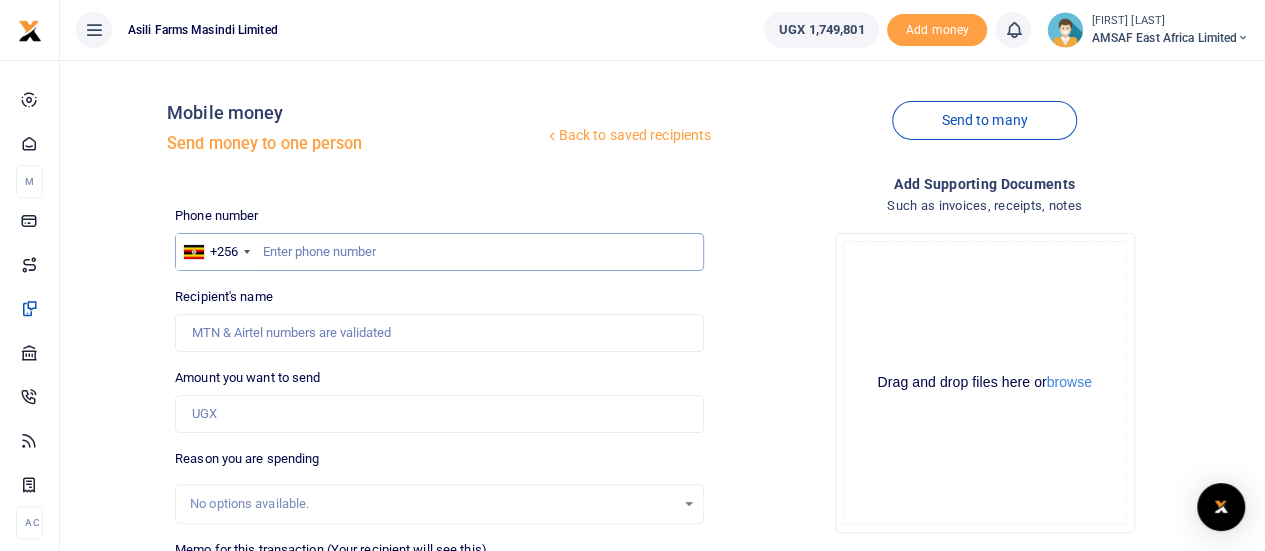 click at bounding box center (439, 252) 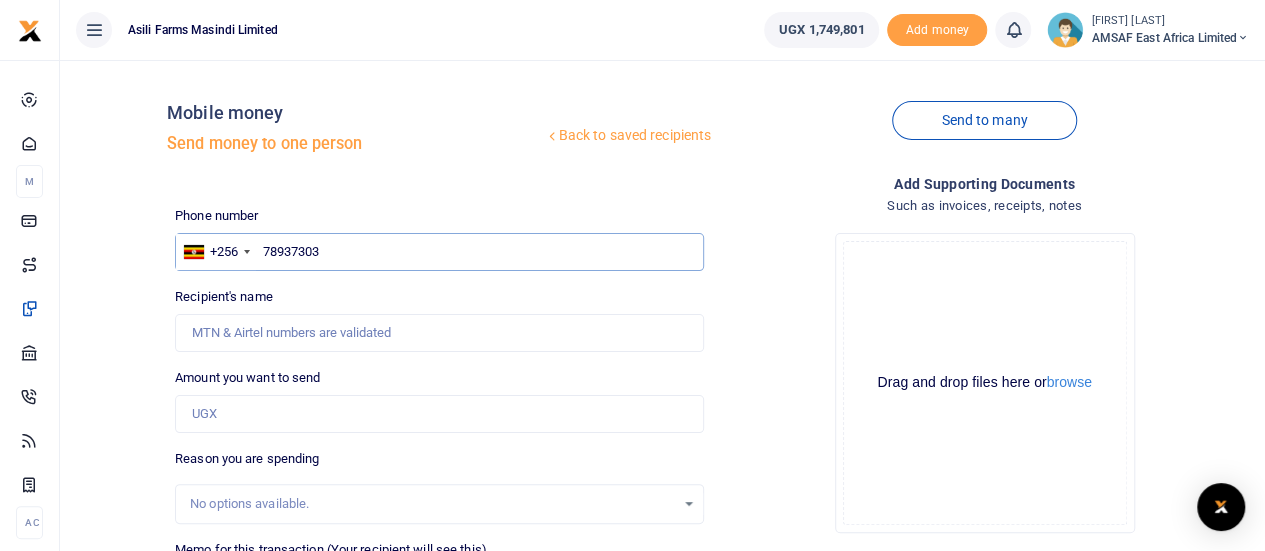 type on "789373033" 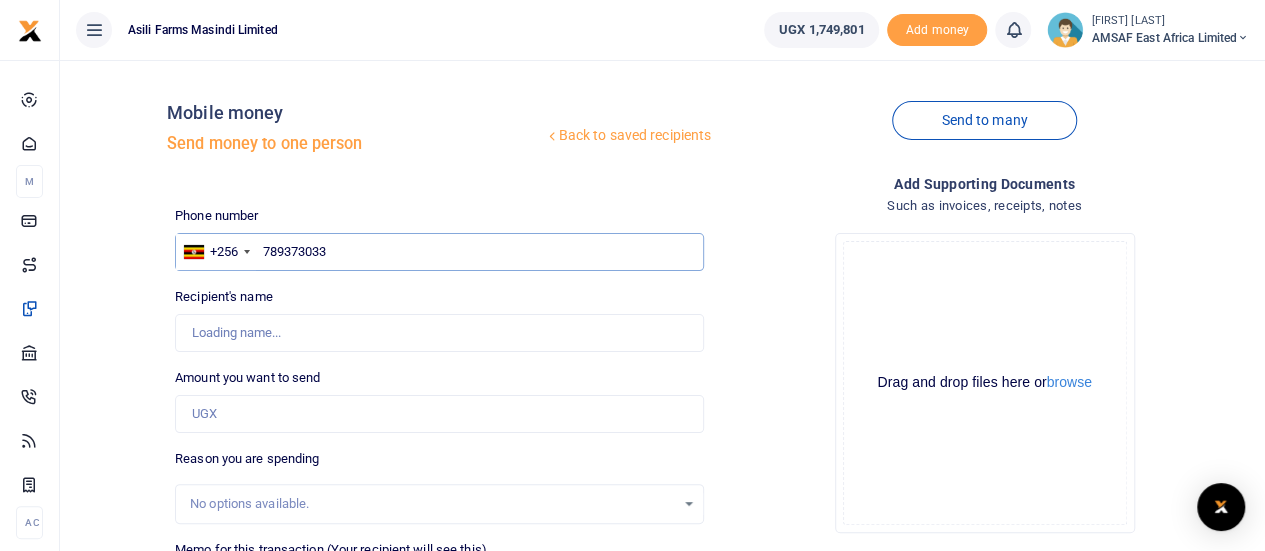 type on "Patrick Katungi" 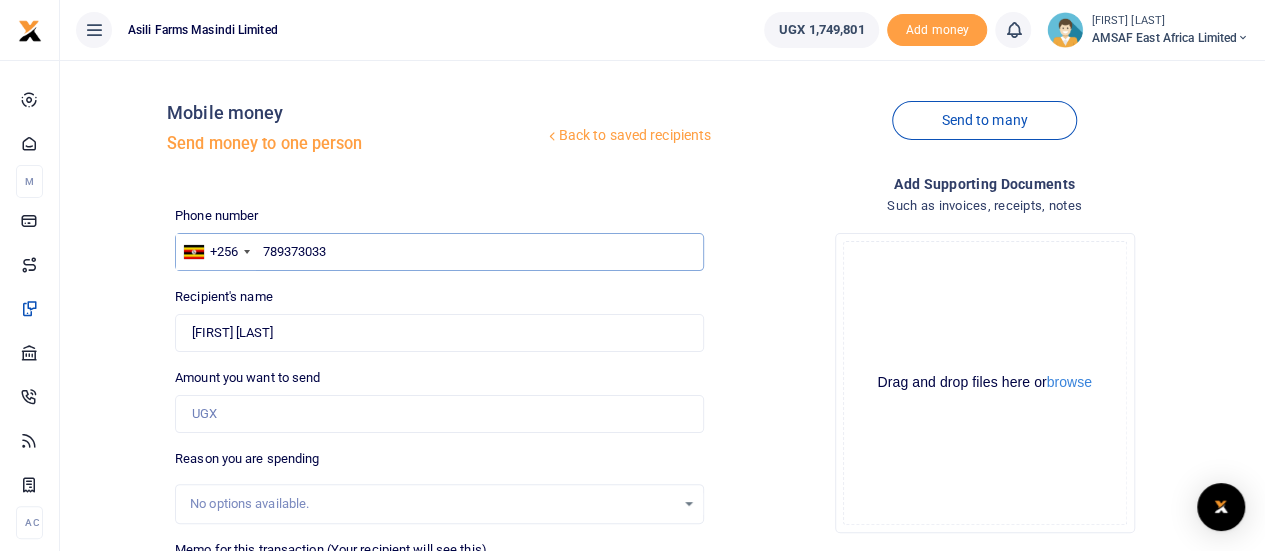 type on "789373033" 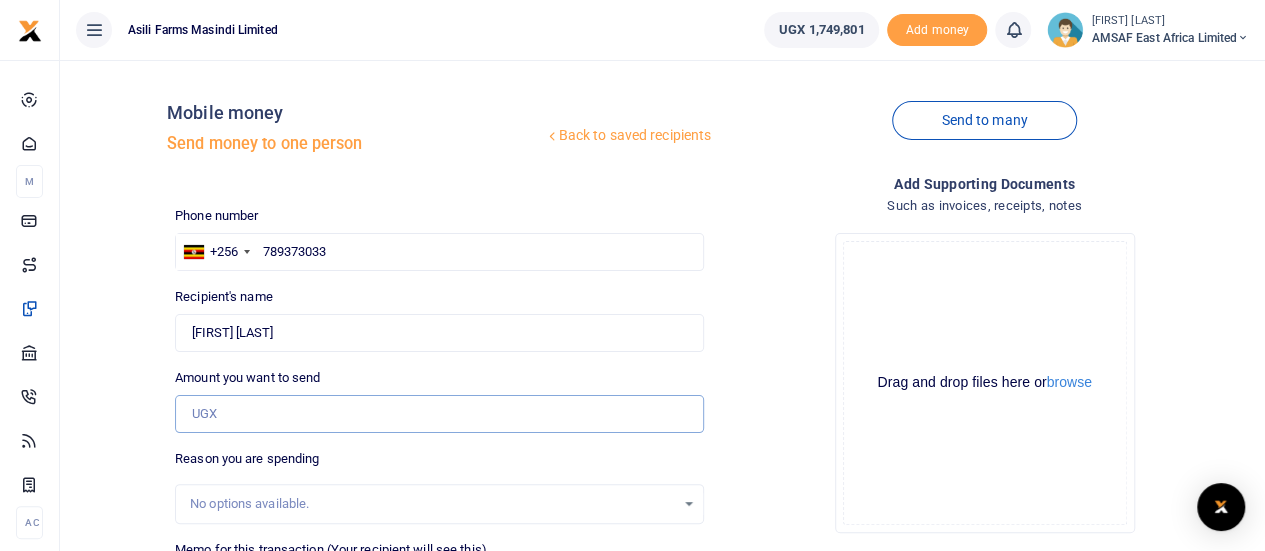 click on "Amount you want to send" at bounding box center [439, 414] 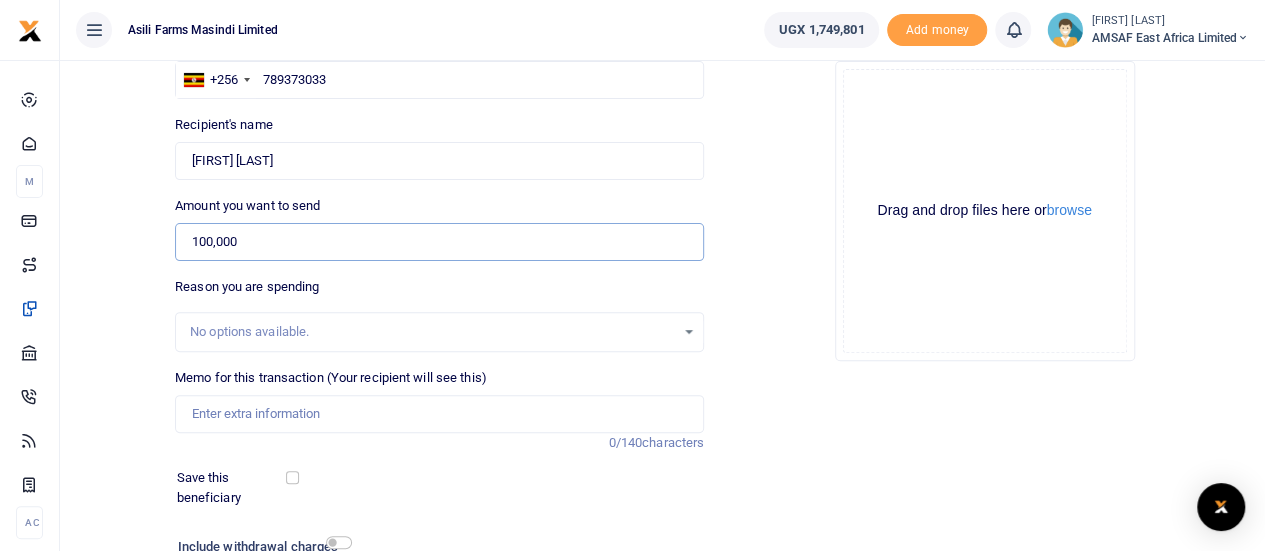 scroll, scrollTop: 200, scrollLeft: 0, axis: vertical 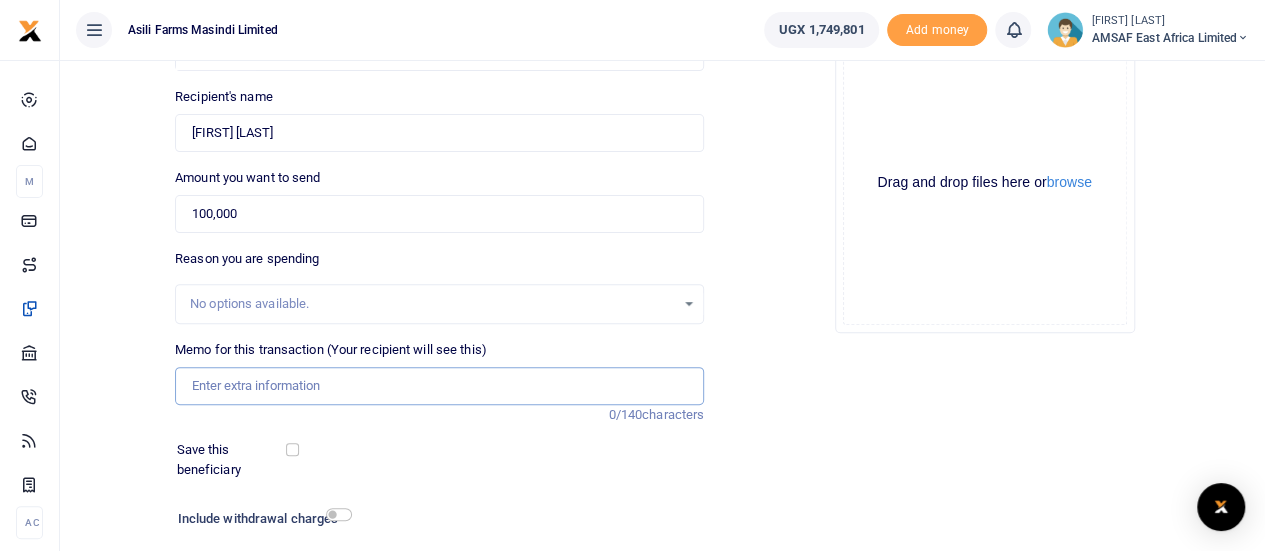 click on "Memo for this transaction (Your recipient will see this)" at bounding box center (439, 386) 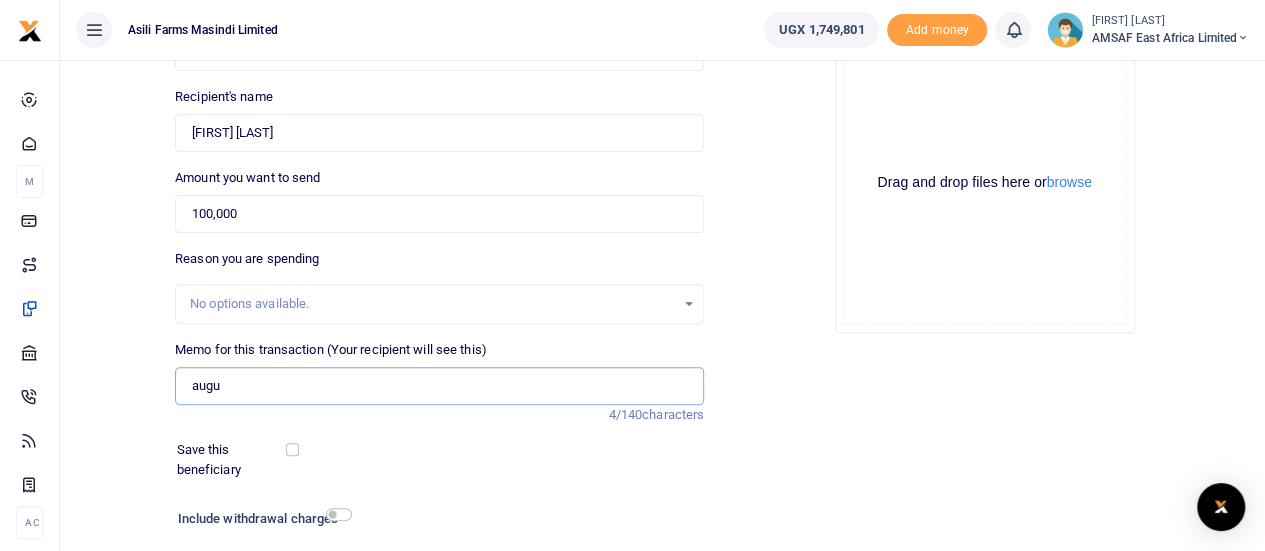 type on "August Airtime" 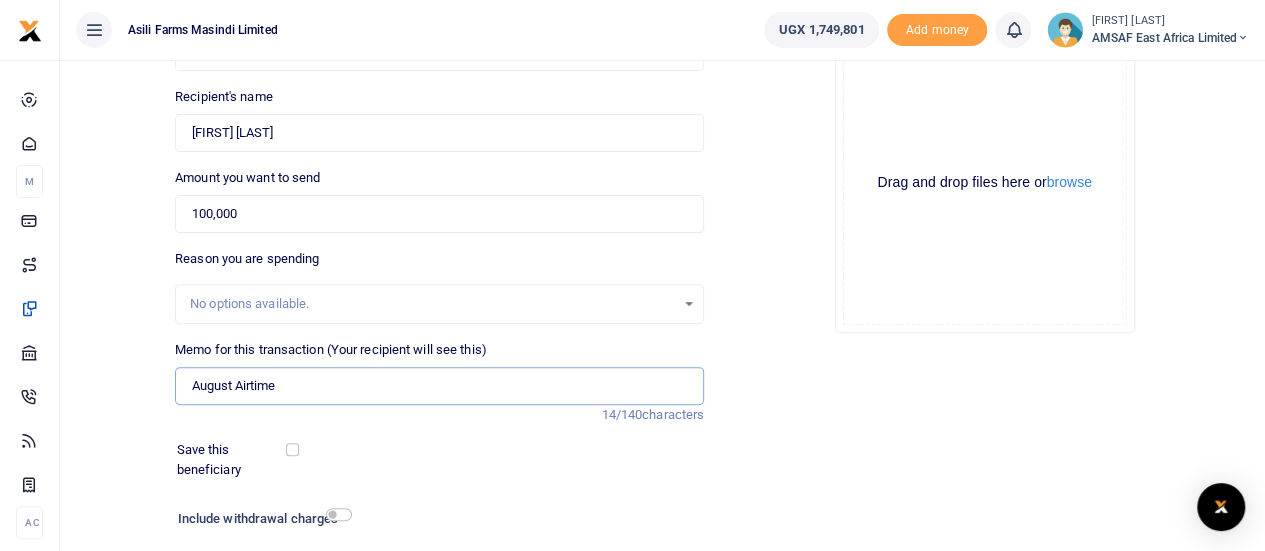 scroll, scrollTop: 332, scrollLeft: 0, axis: vertical 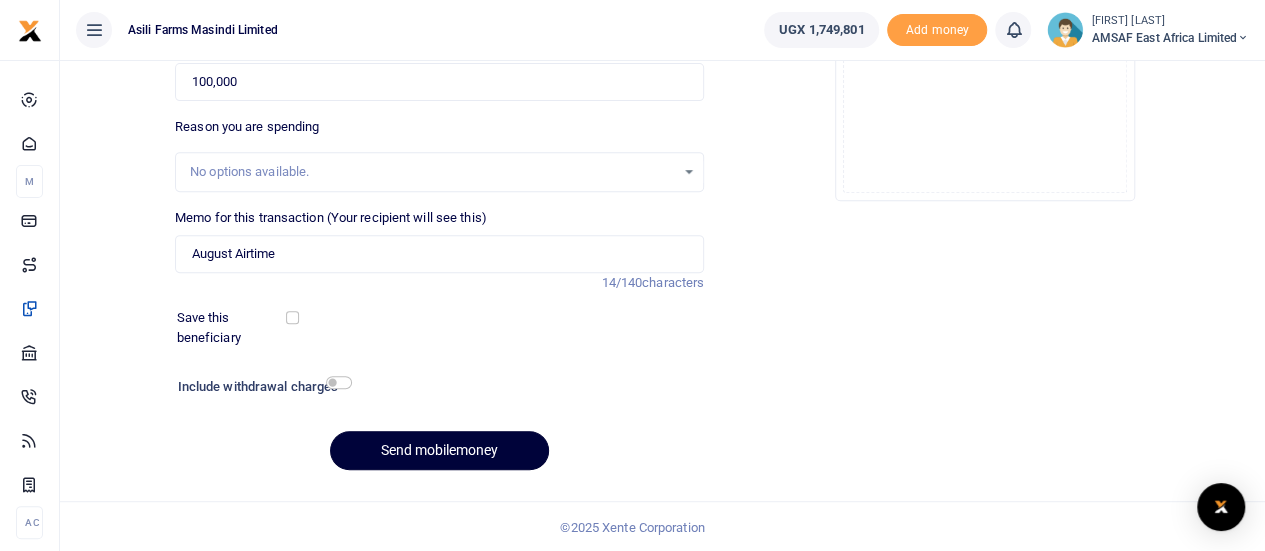 click on "Send mobilemoney" at bounding box center [439, 450] 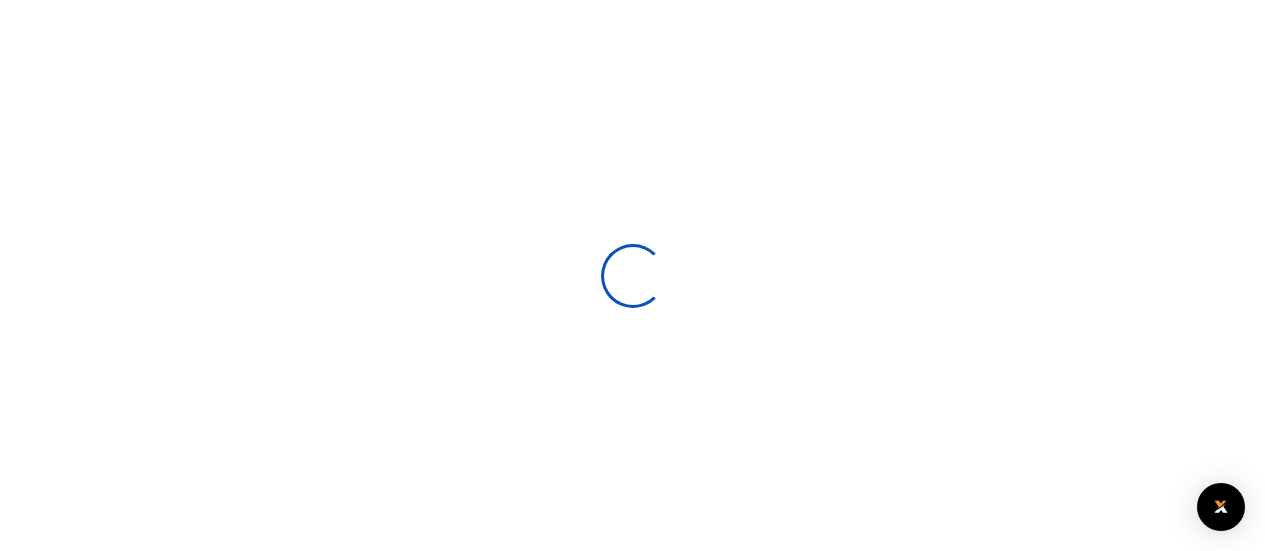 select 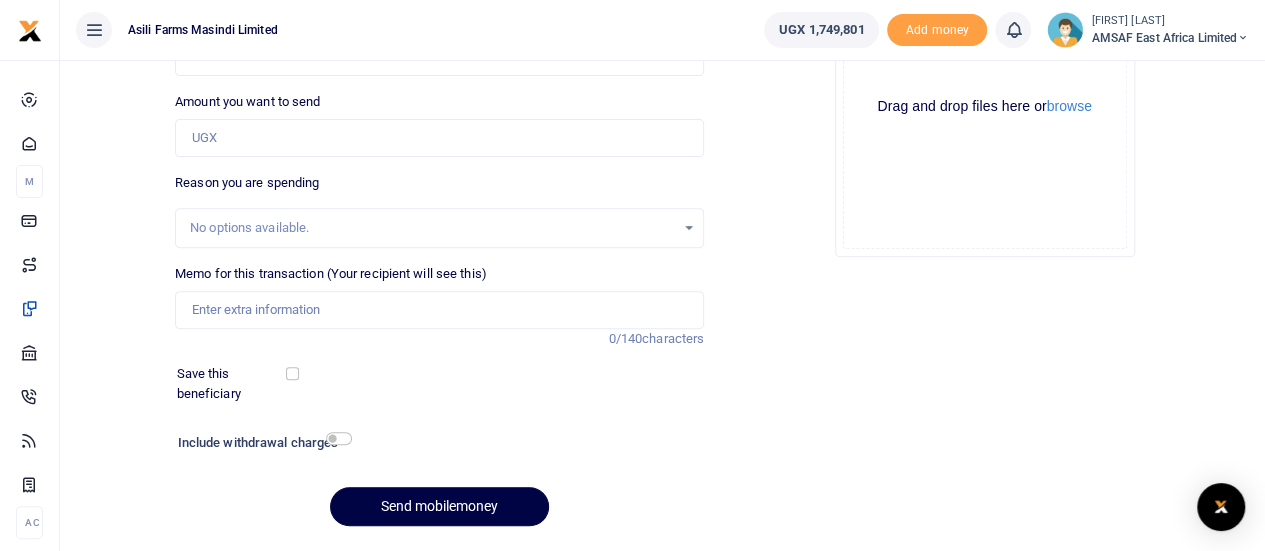 scroll, scrollTop: 132, scrollLeft: 0, axis: vertical 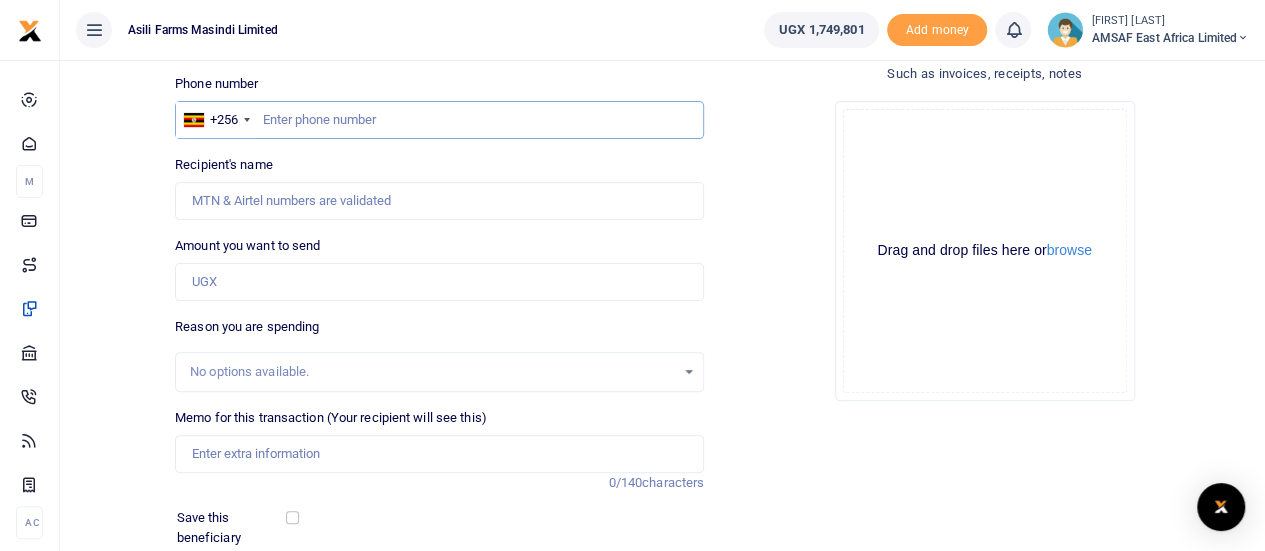 click at bounding box center (439, 120) 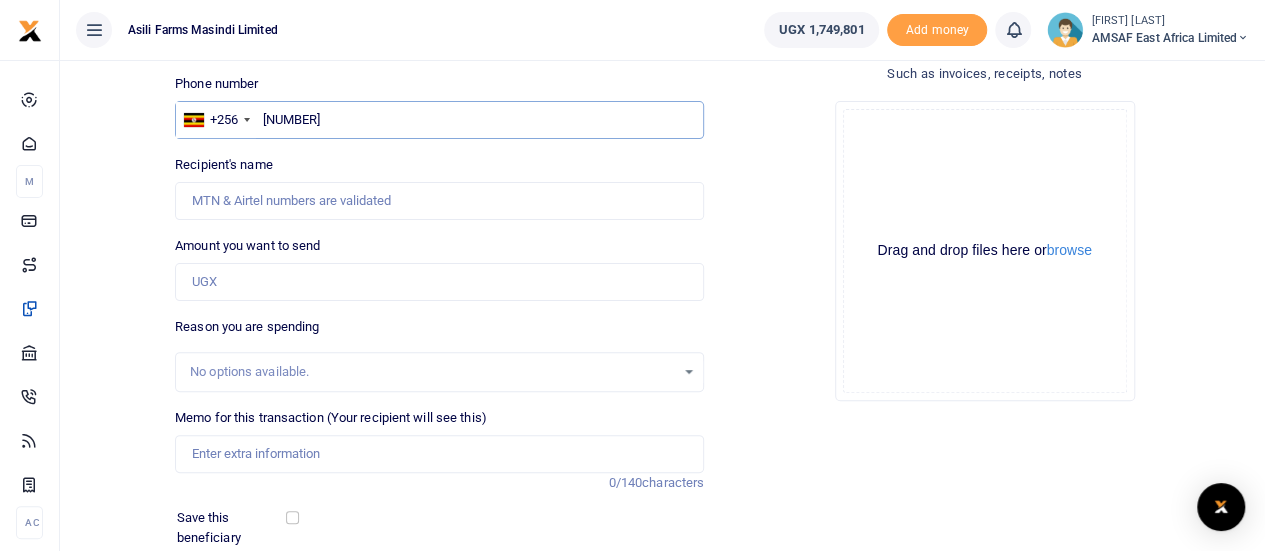 type on "[NUMBER]" 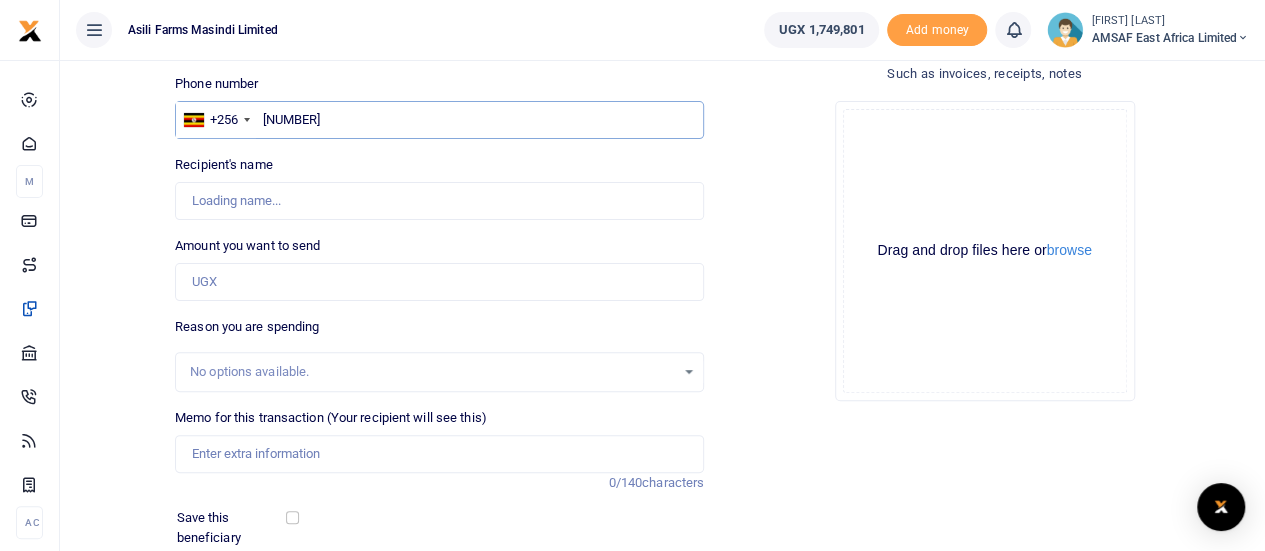 type on "Thejosephinitiative Limited" 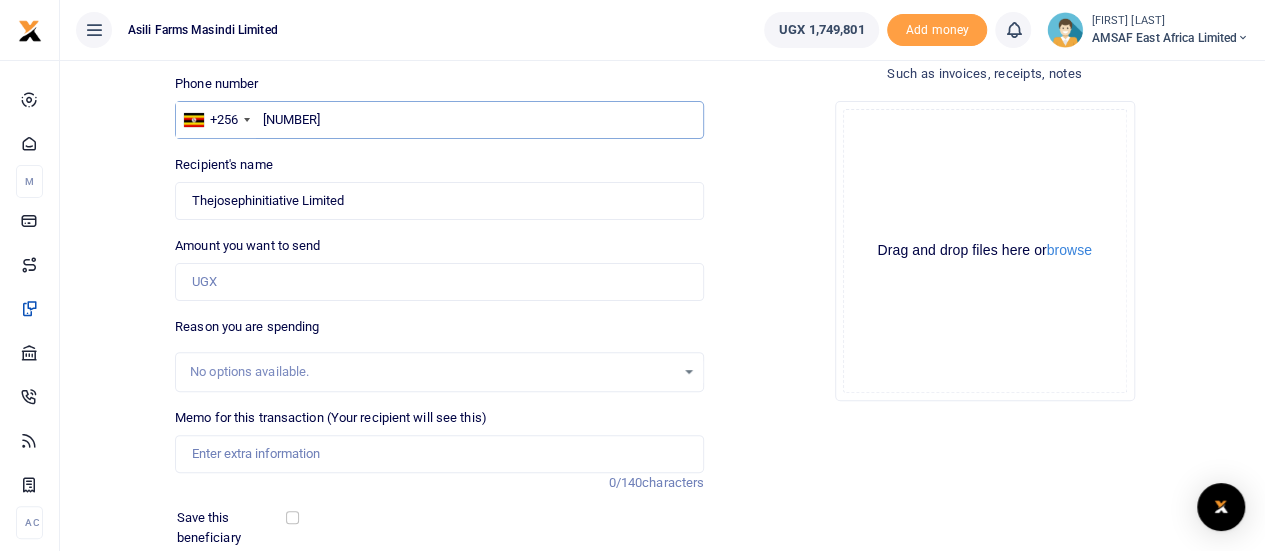 type on "[PHONE]" 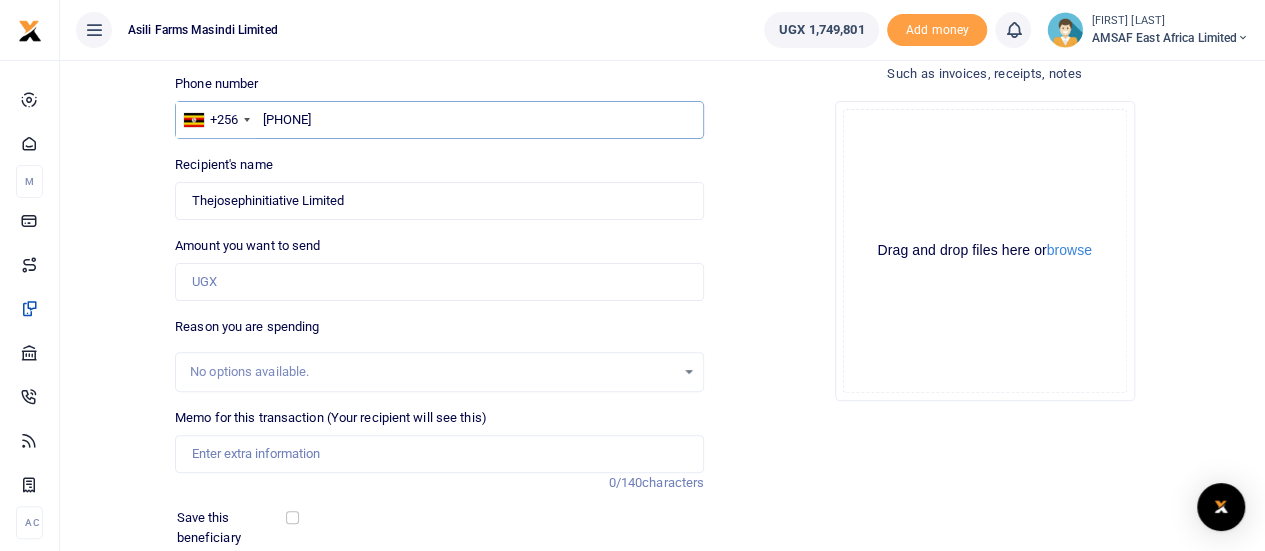 type on "[FIRST] [LAST]" 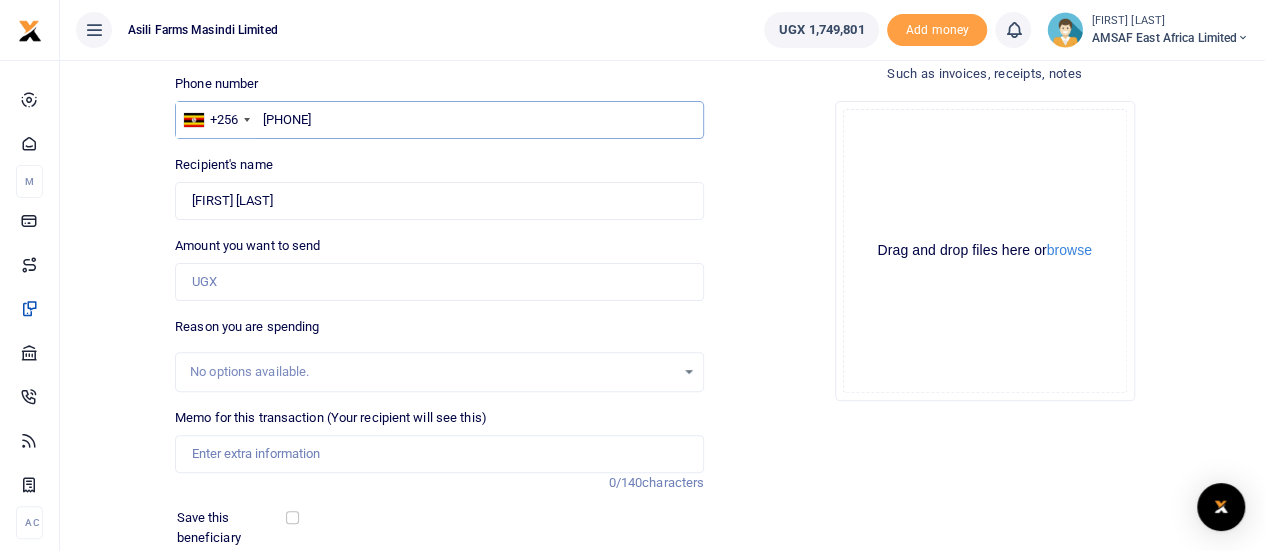 type on "[PHONE]" 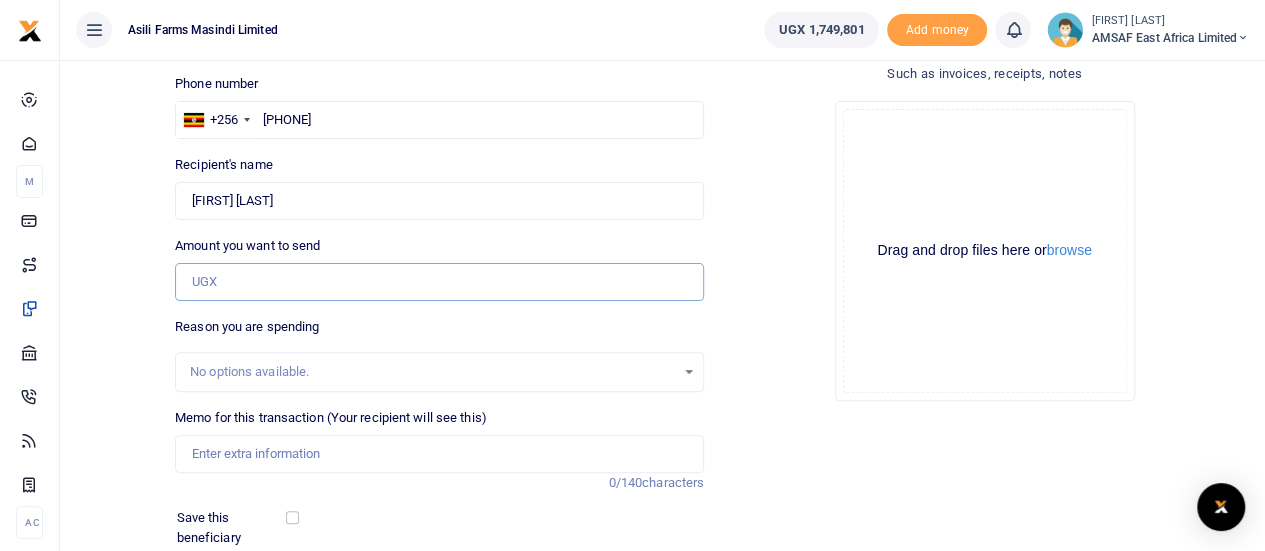 click on "Amount you want to send" at bounding box center [439, 282] 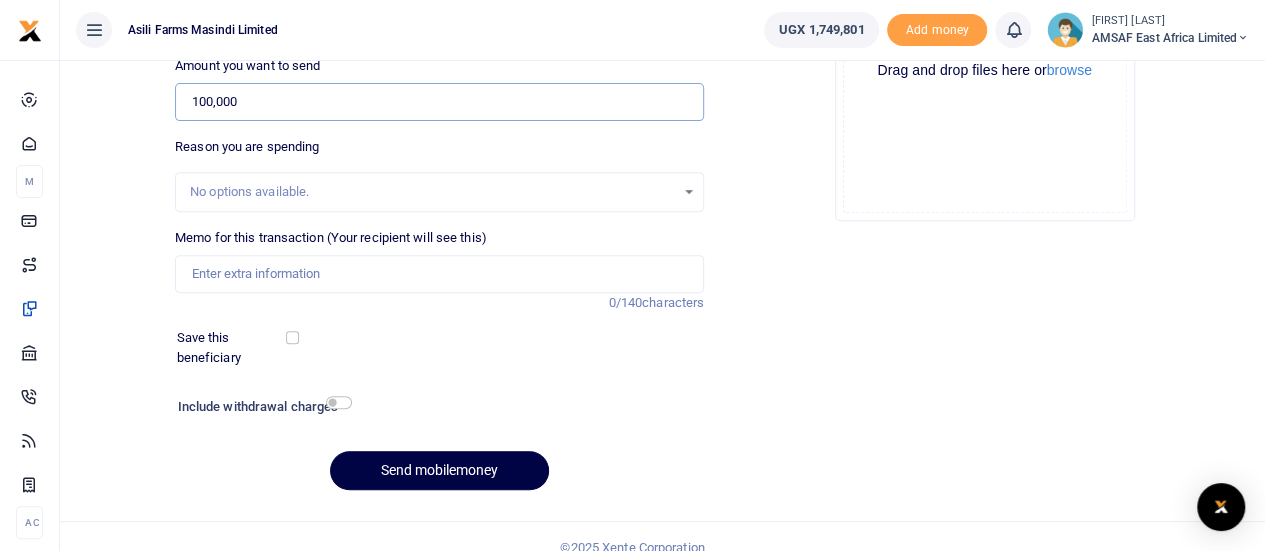 scroll, scrollTop: 332, scrollLeft: 0, axis: vertical 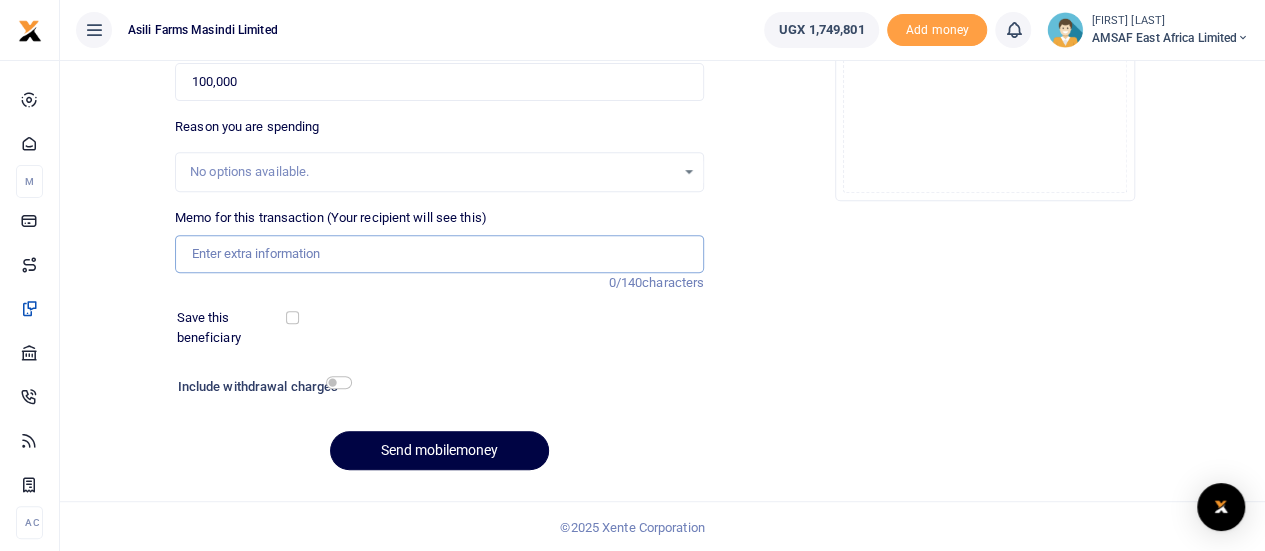 click on "Memo for this transaction (Your recipient will see this)" at bounding box center (439, 254) 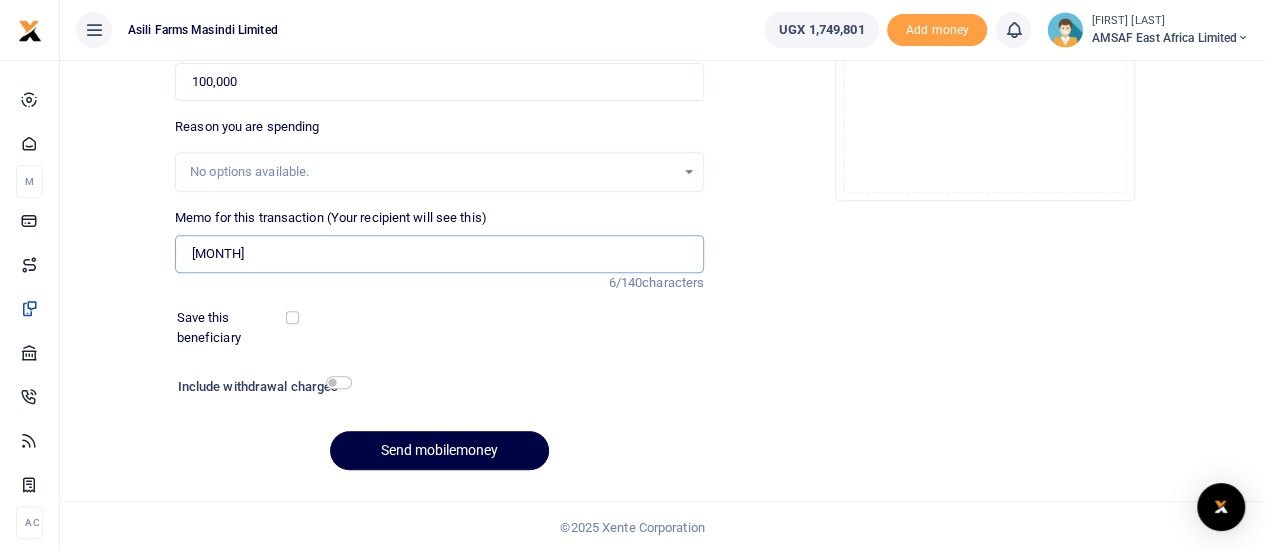 type on "August Airtime" 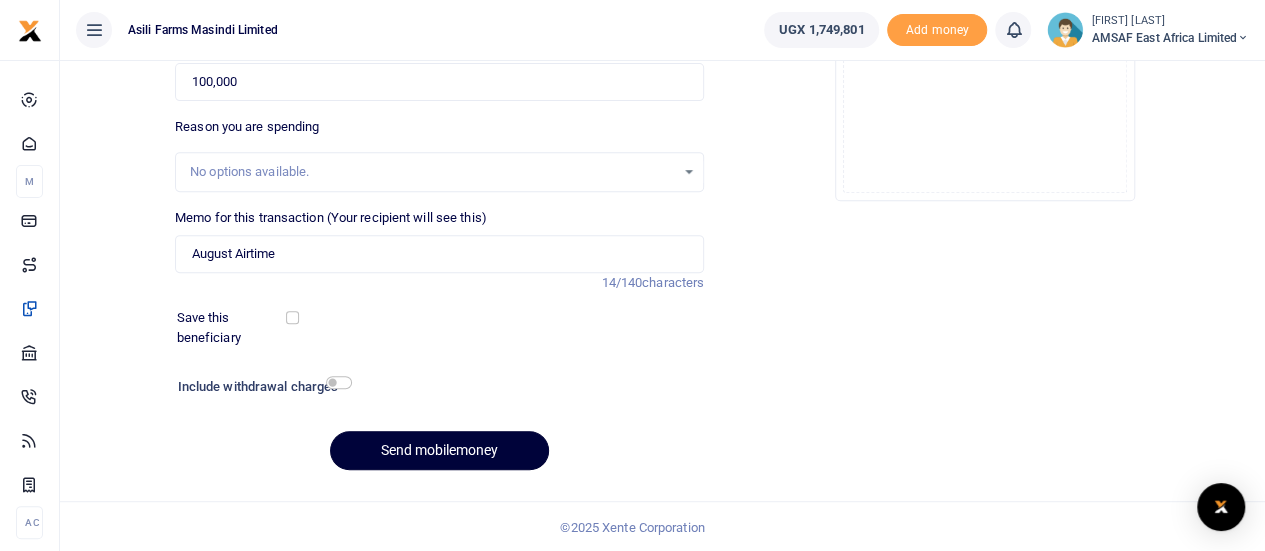 click on "Send mobilemoney" at bounding box center [439, 450] 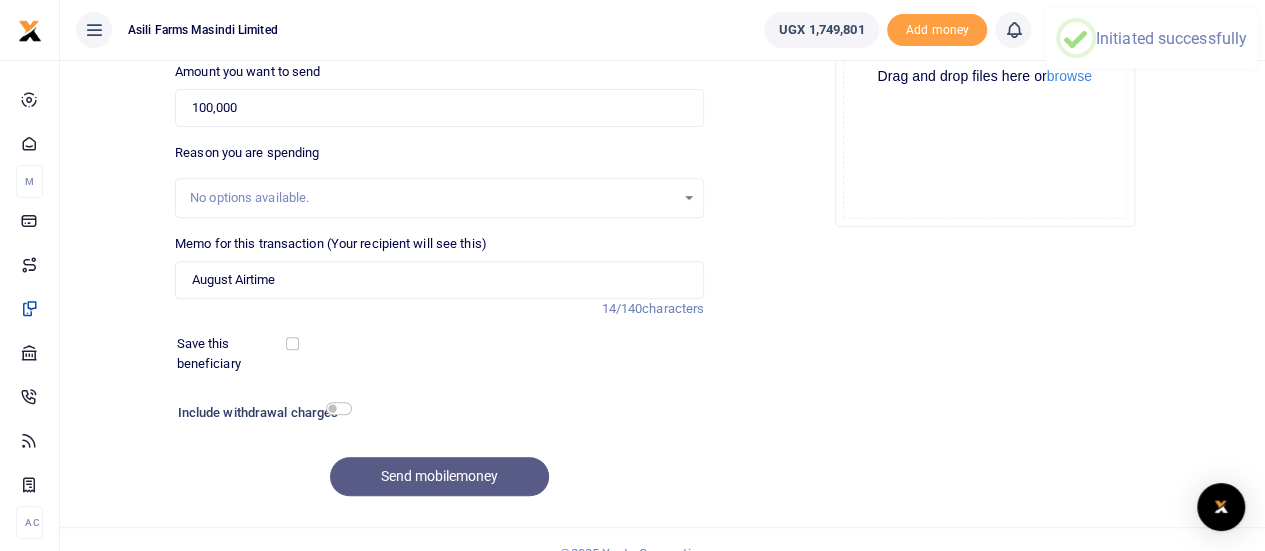 scroll, scrollTop: 0, scrollLeft: 0, axis: both 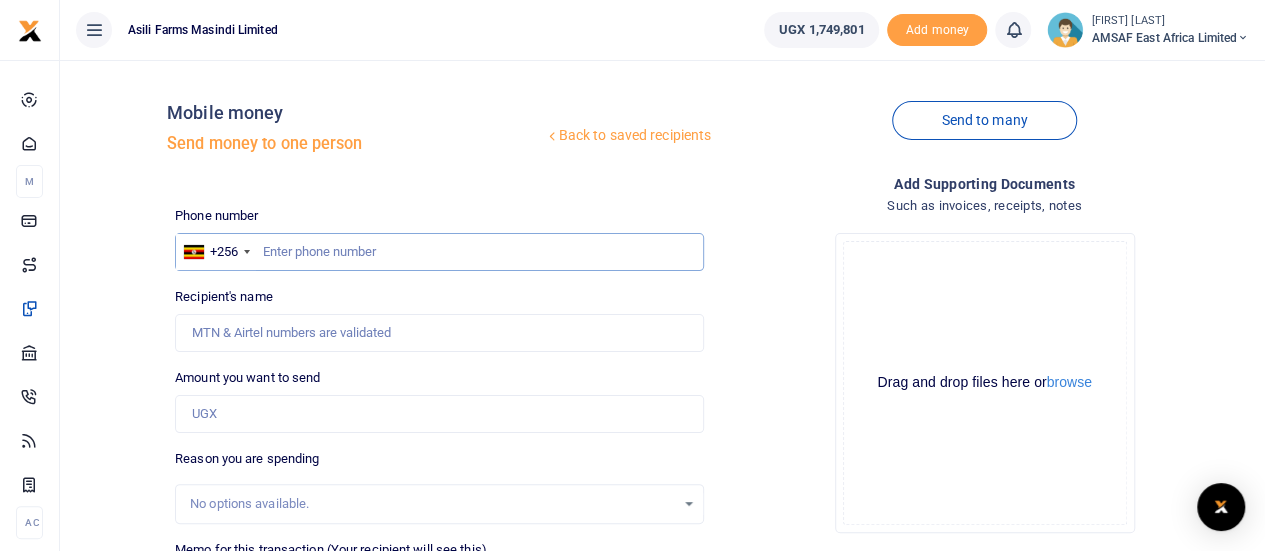 click at bounding box center [439, 252] 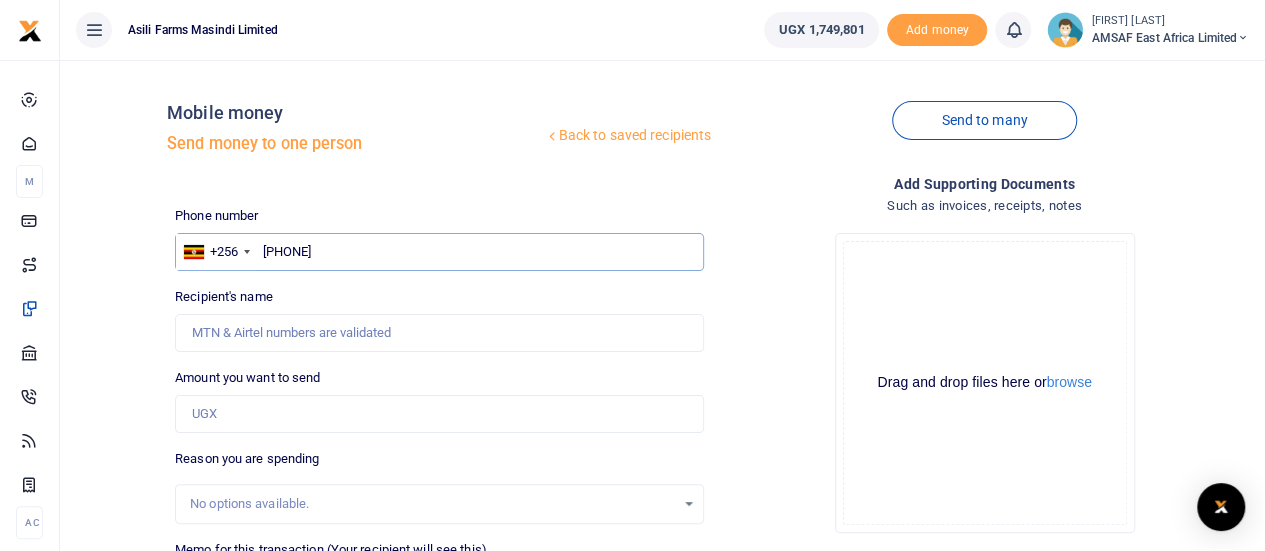 type on "[PHONE]" 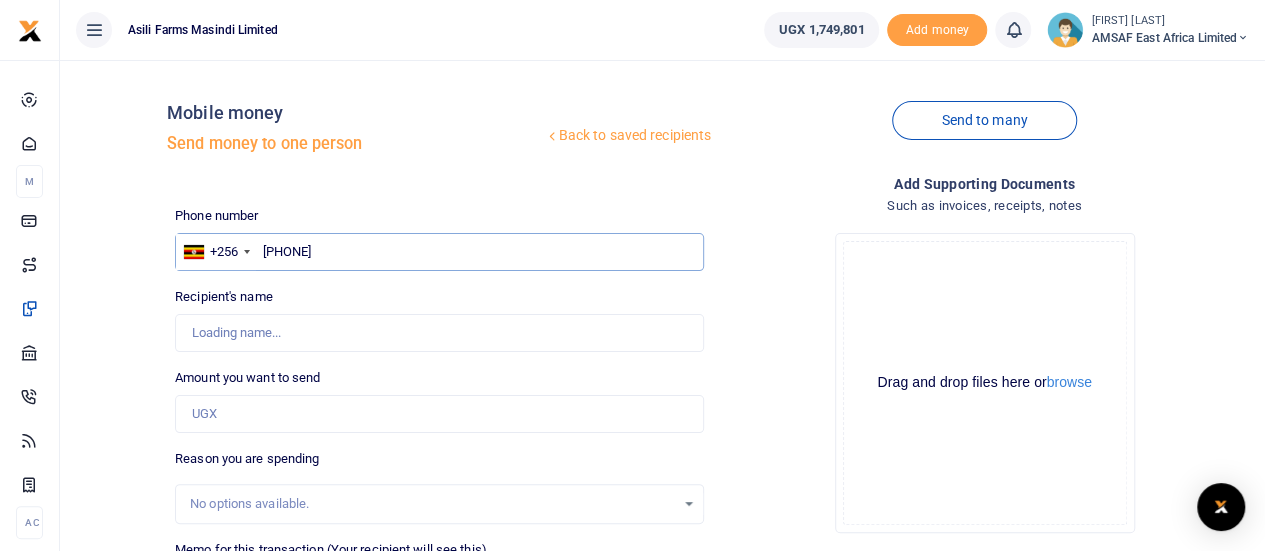 type on "[FIRST] [LAST]" 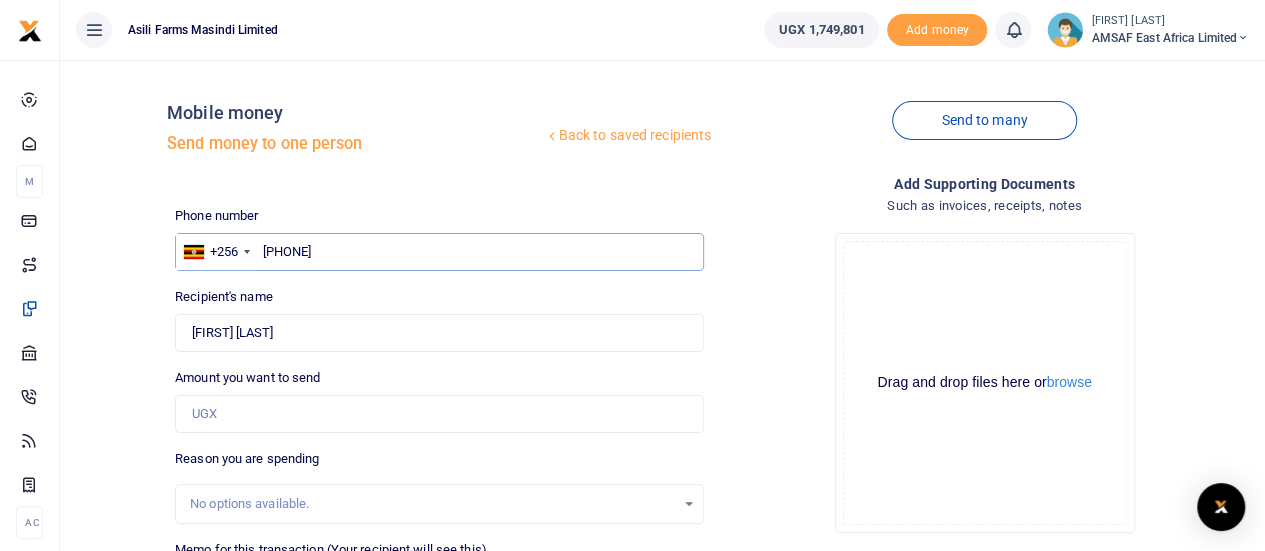 type on "[PHONE]" 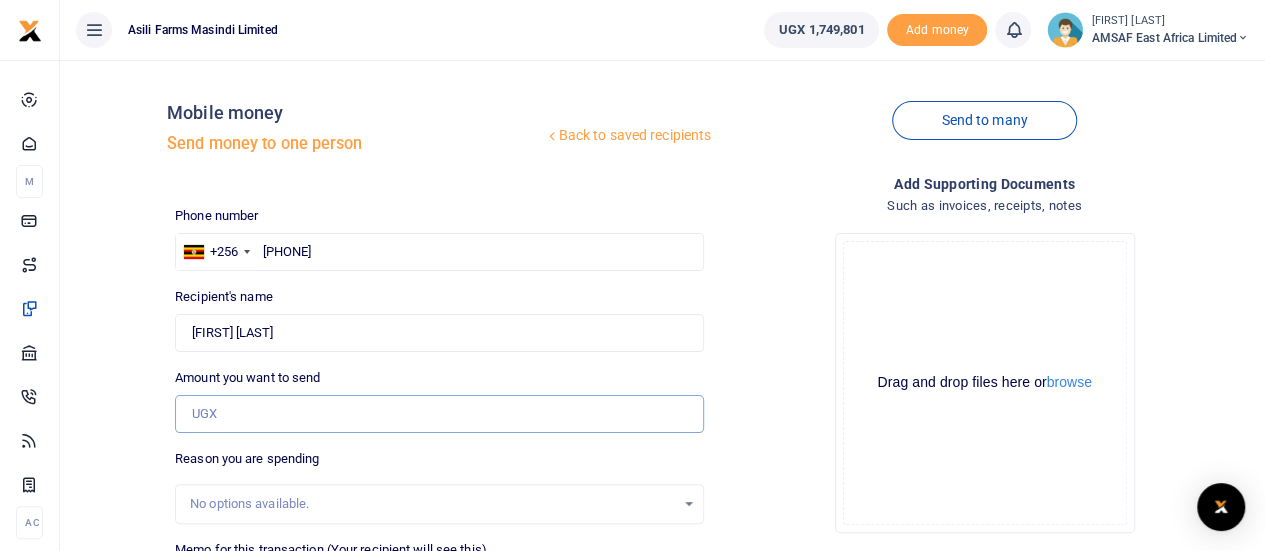 click on "Amount you want to send" at bounding box center (439, 414) 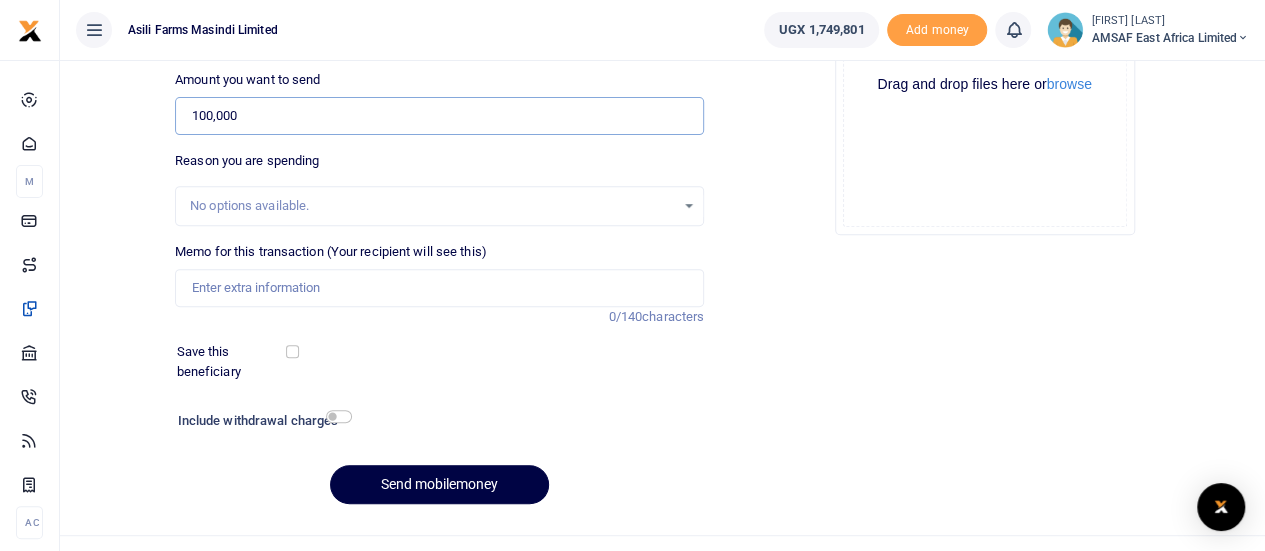 scroll, scrollTop: 300, scrollLeft: 0, axis: vertical 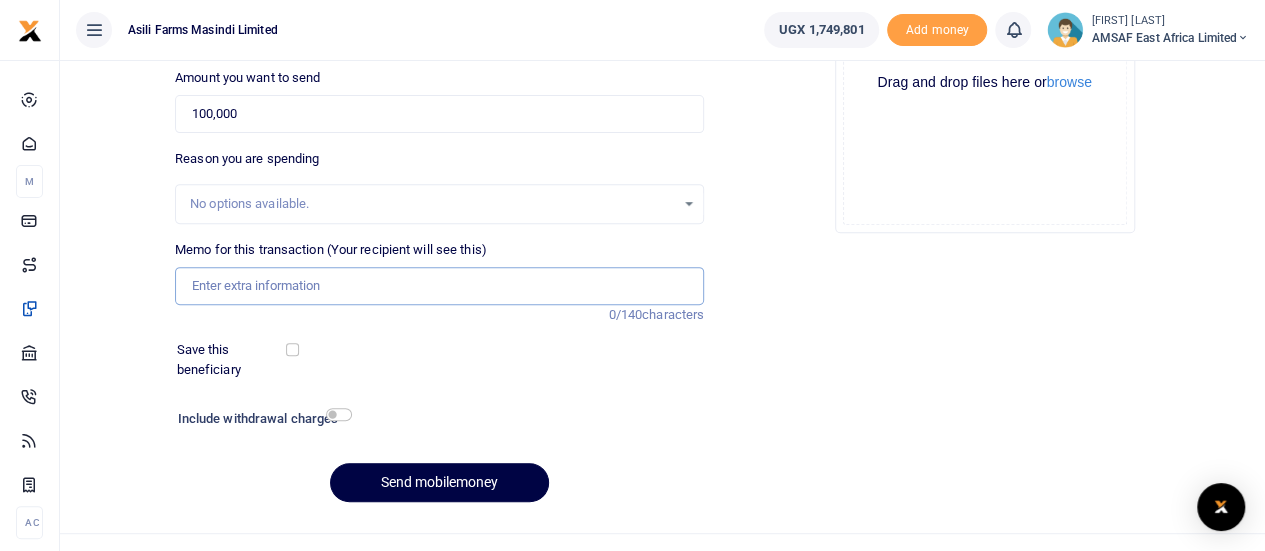 click on "Memo for this transaction (Your recipient will see this)" at bounding box center (439, 286) 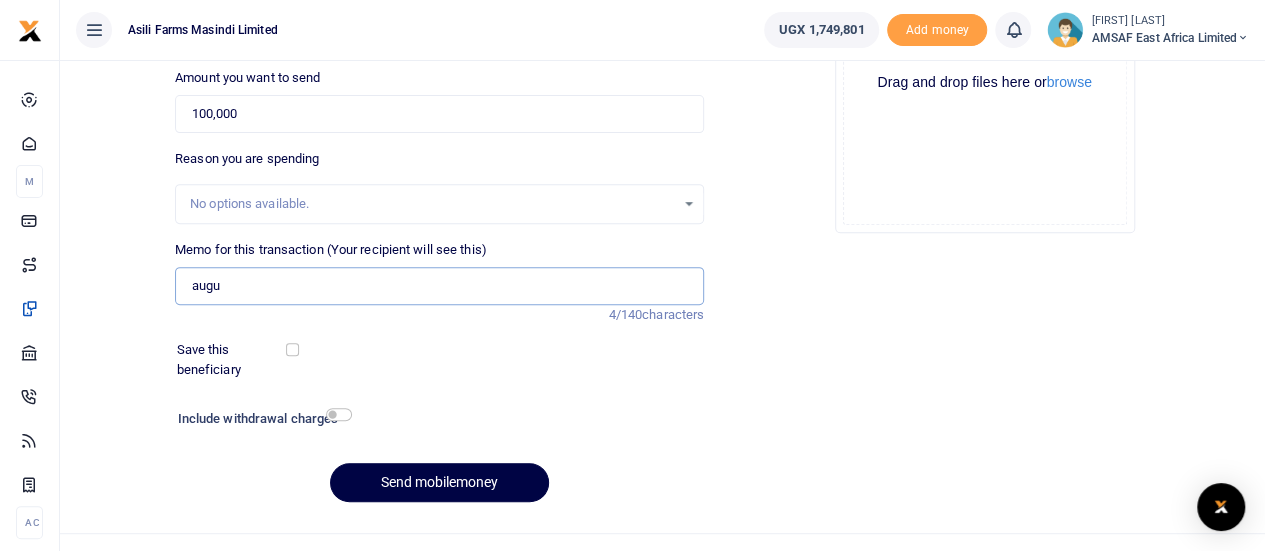 type on "August Airtime" 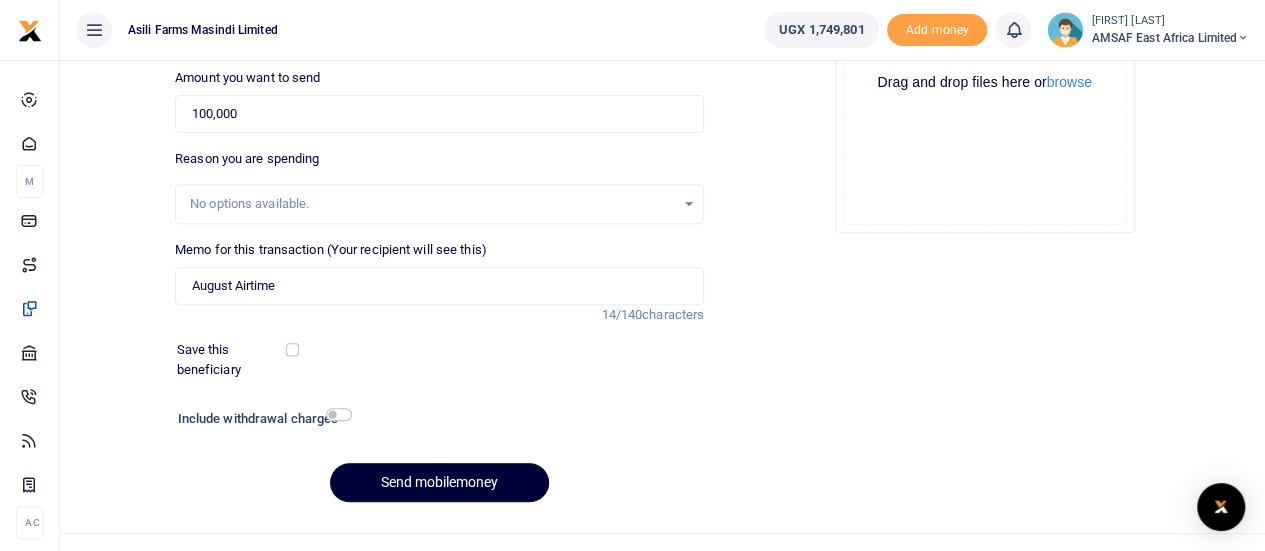 click on "Send mobilemoney" at bounding box center [439, 482] 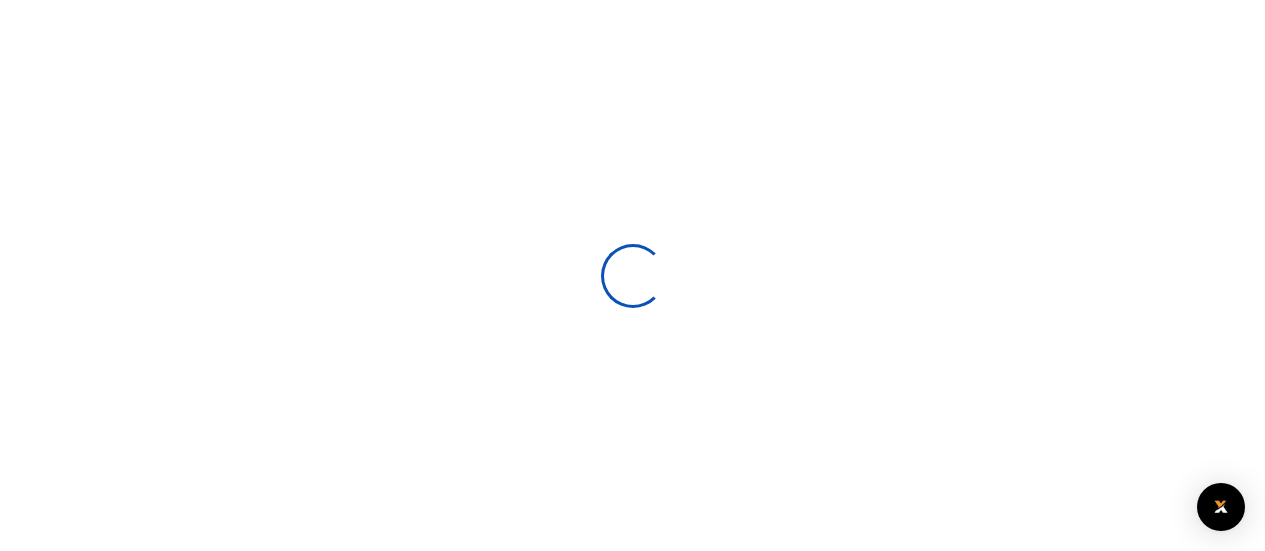 scroll, scrollTop: 298, scrollLeft: 0, axis: vertical 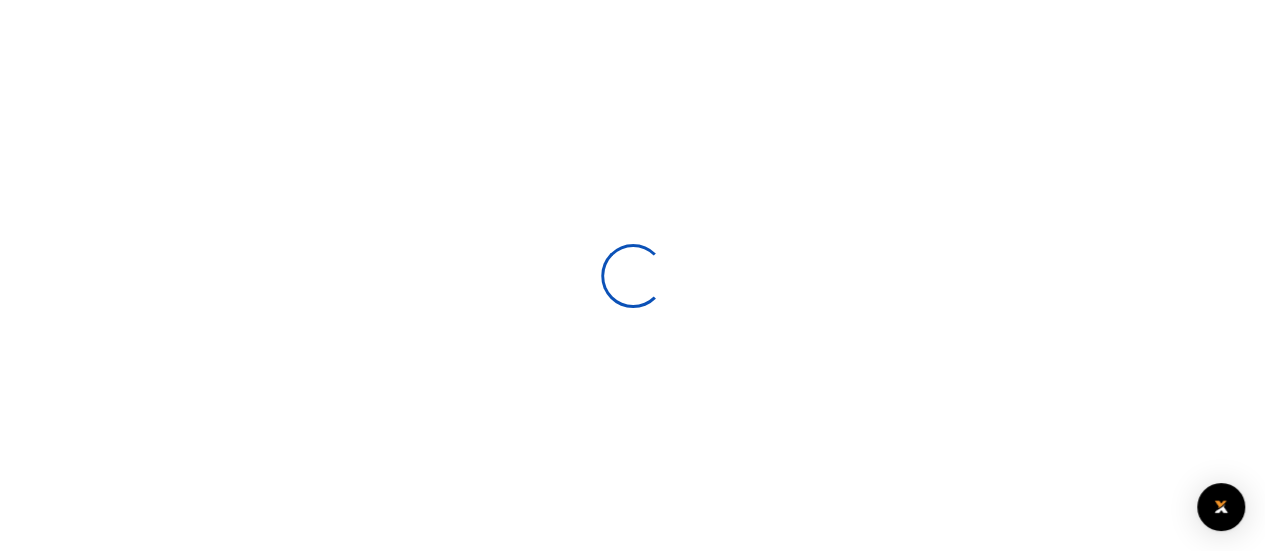 select 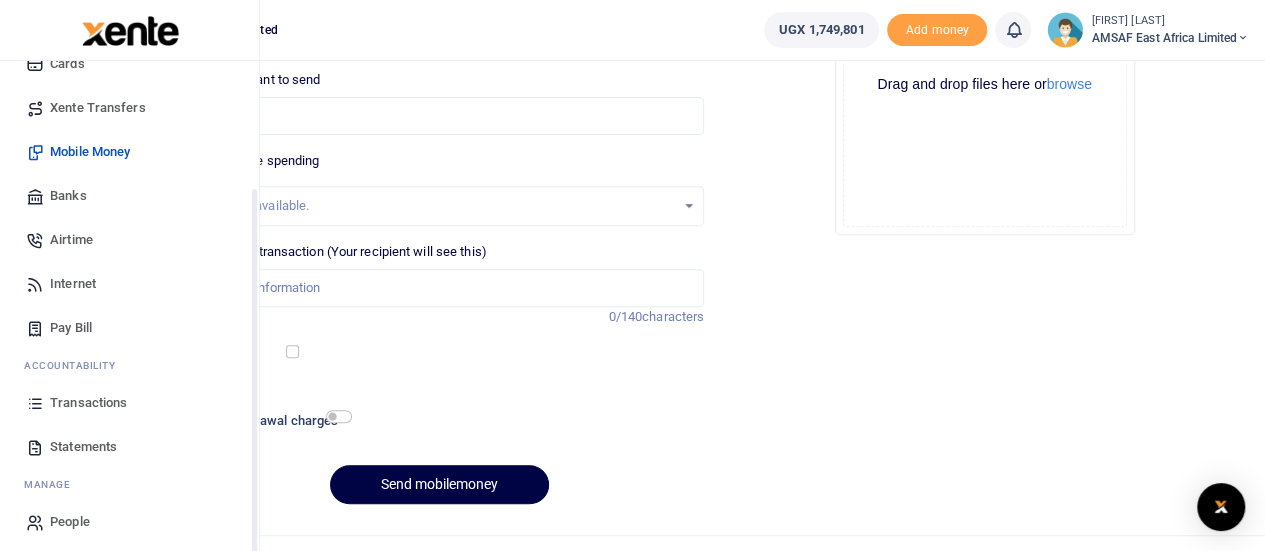 scroll, scrollTop: 162, scrollLeft: 0, axis: vertical 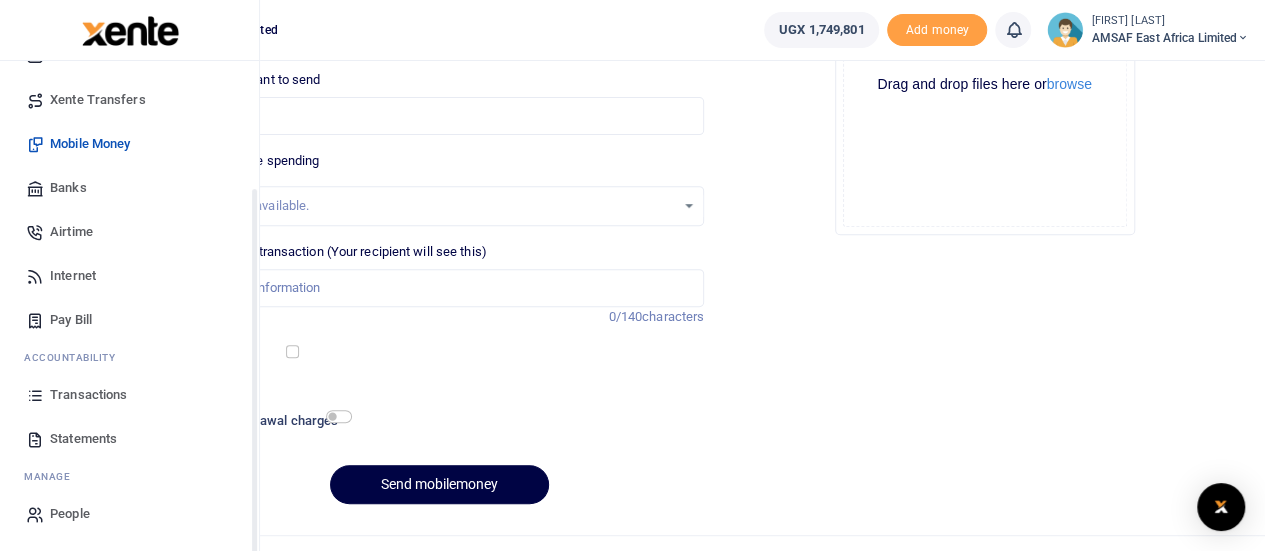 click on "Transactions" at bounding box center (88, 395) 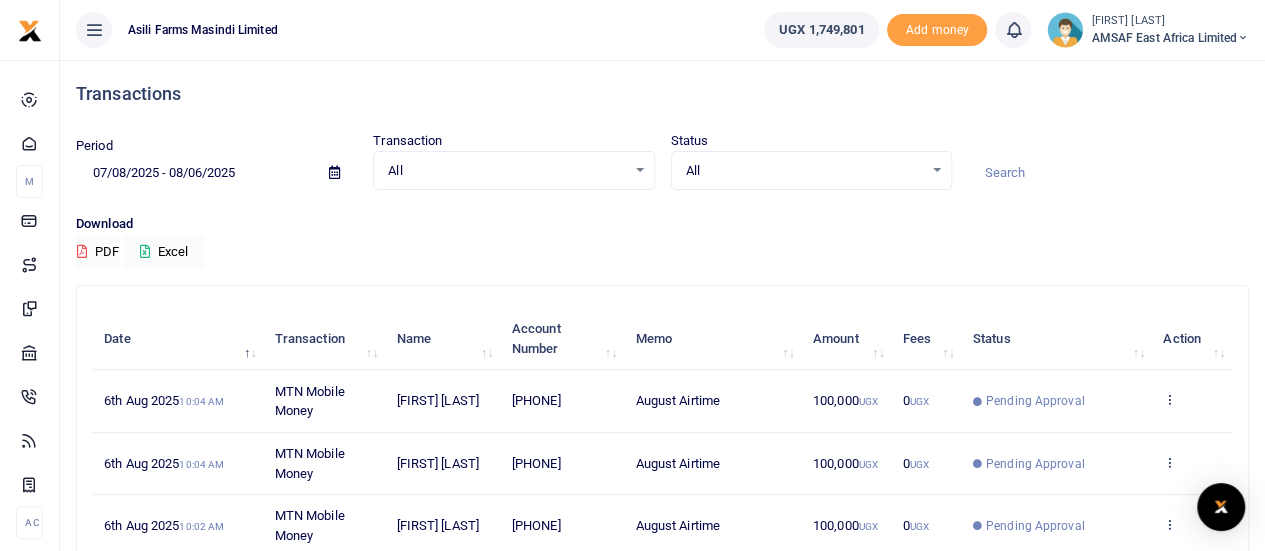 scroll, scrollTop: 0, scrollLeft: 0, axis: both 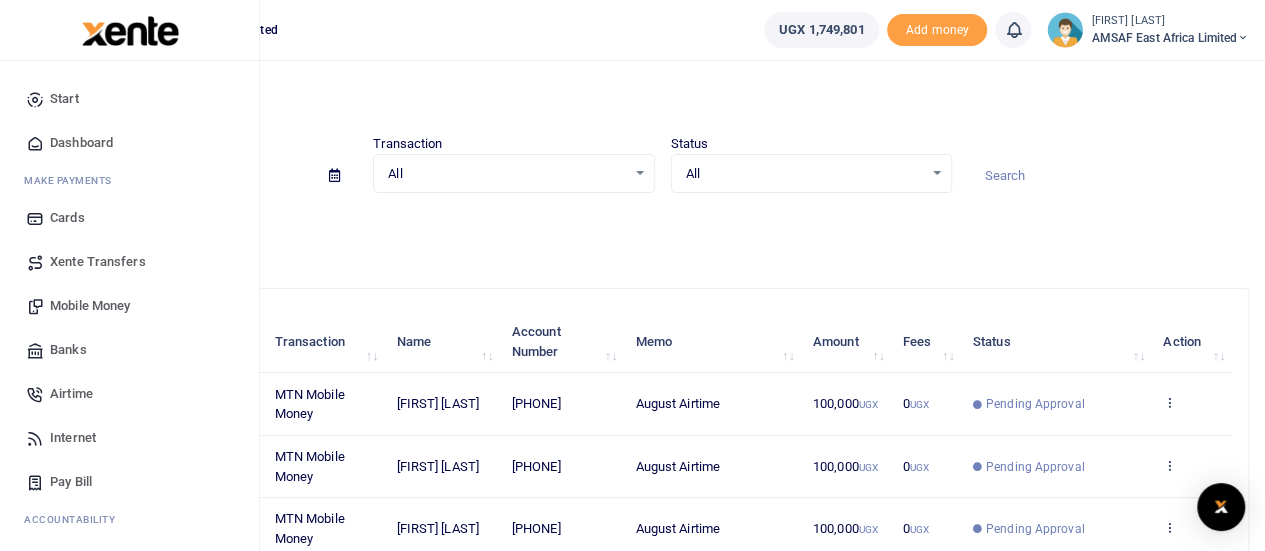 click on "Mobile Money" at bounding box center (90, 306) 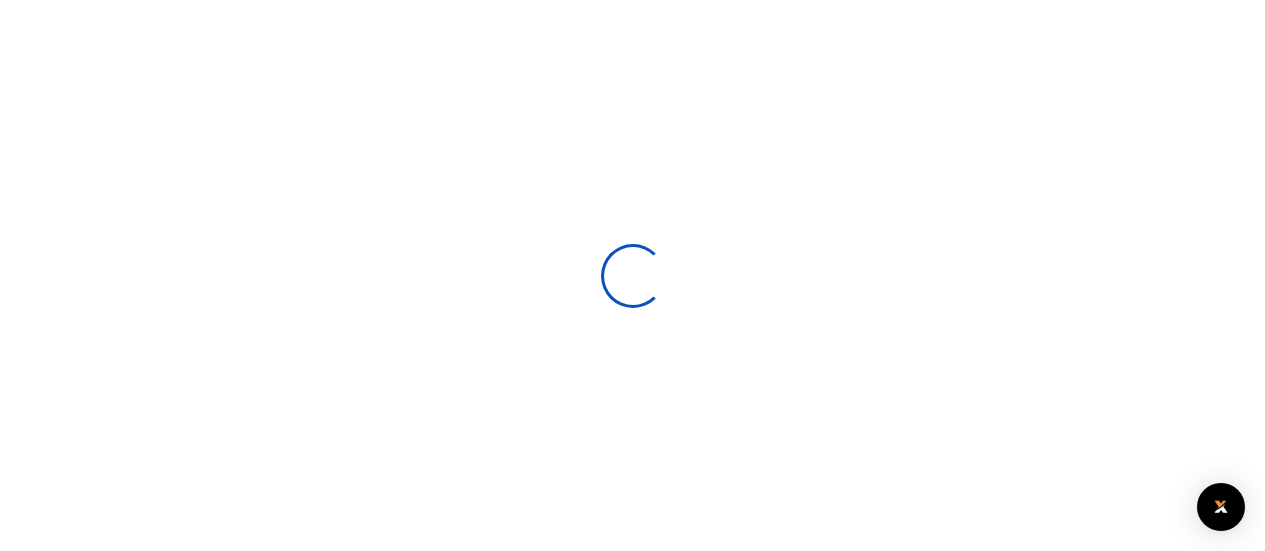 scroll, scrollTop: 0, scrollLeft: 0, axis: both 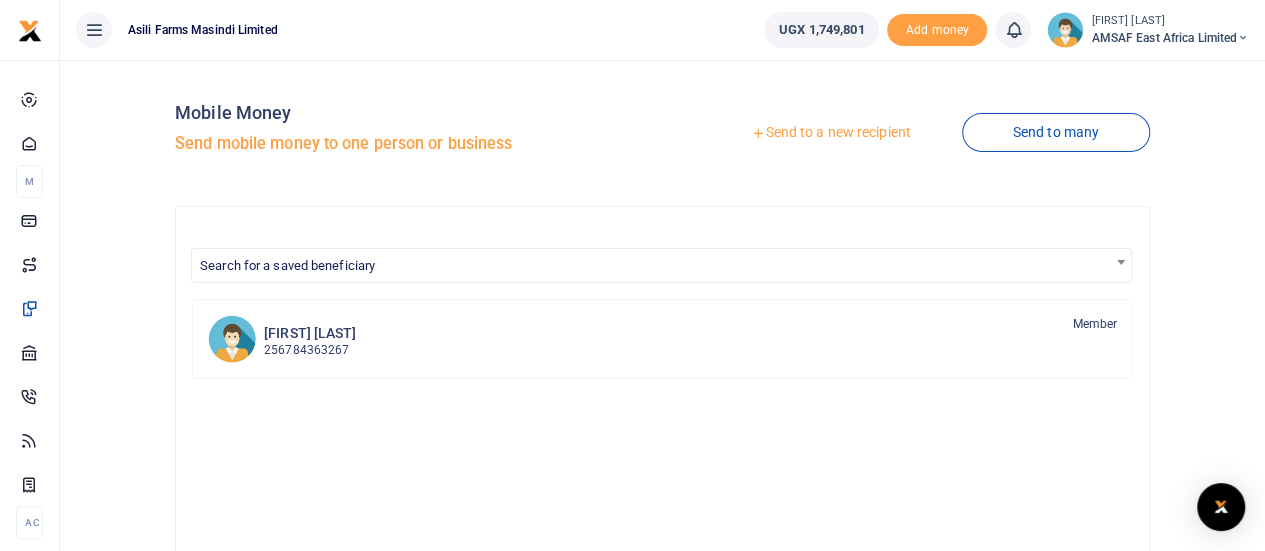 click on "Send to a new recipient" at bounding box center [830, 133] 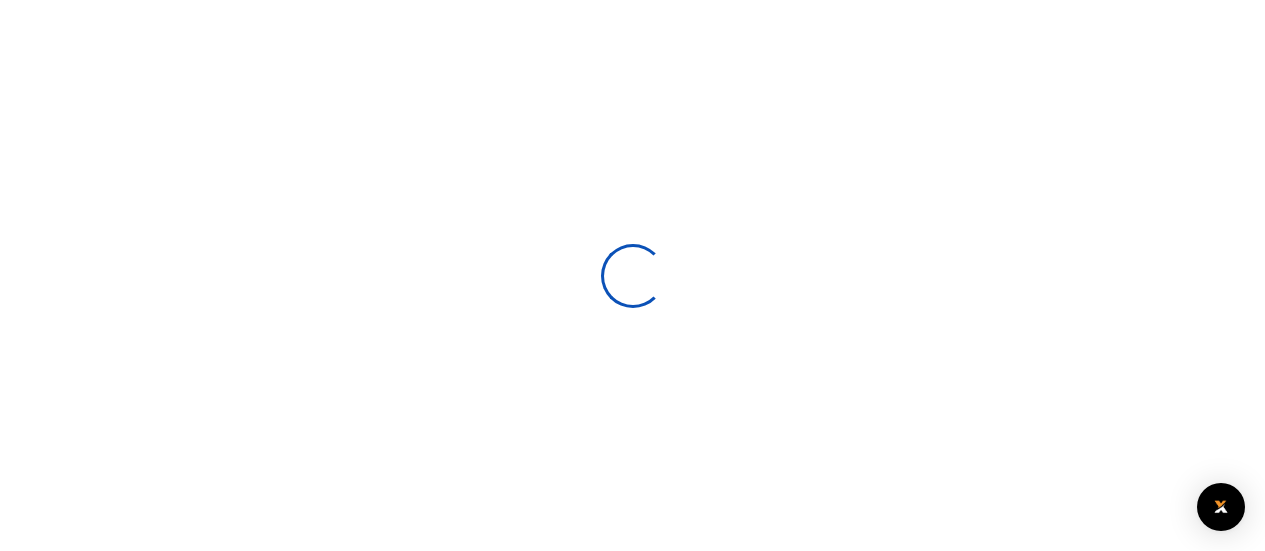 scroll, scrollTop: 0, scrollLeft: 0, axis: both 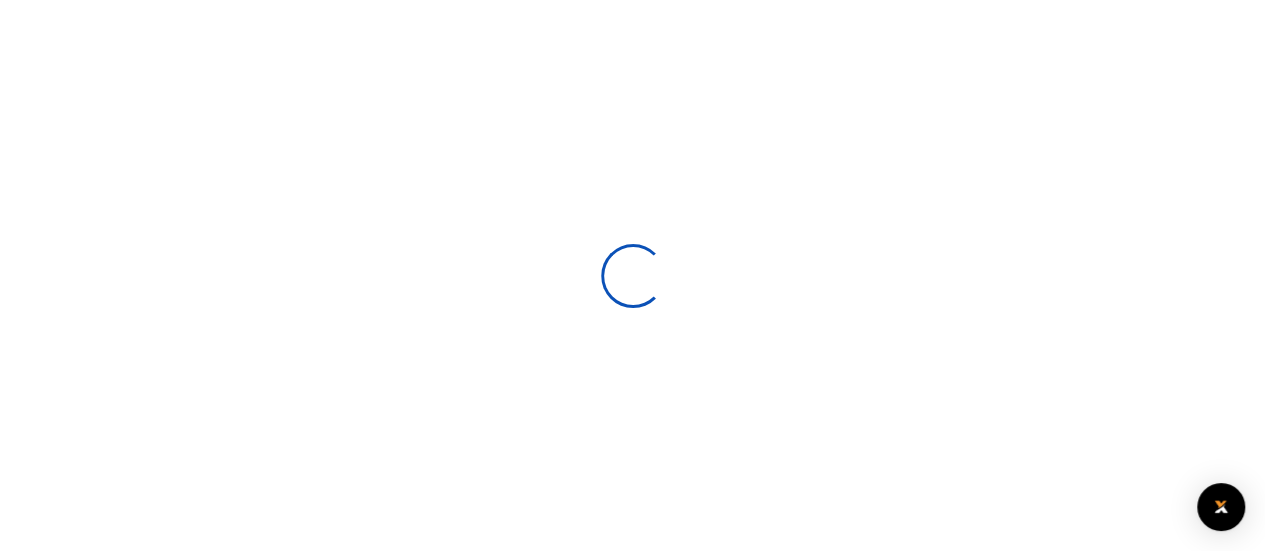 select 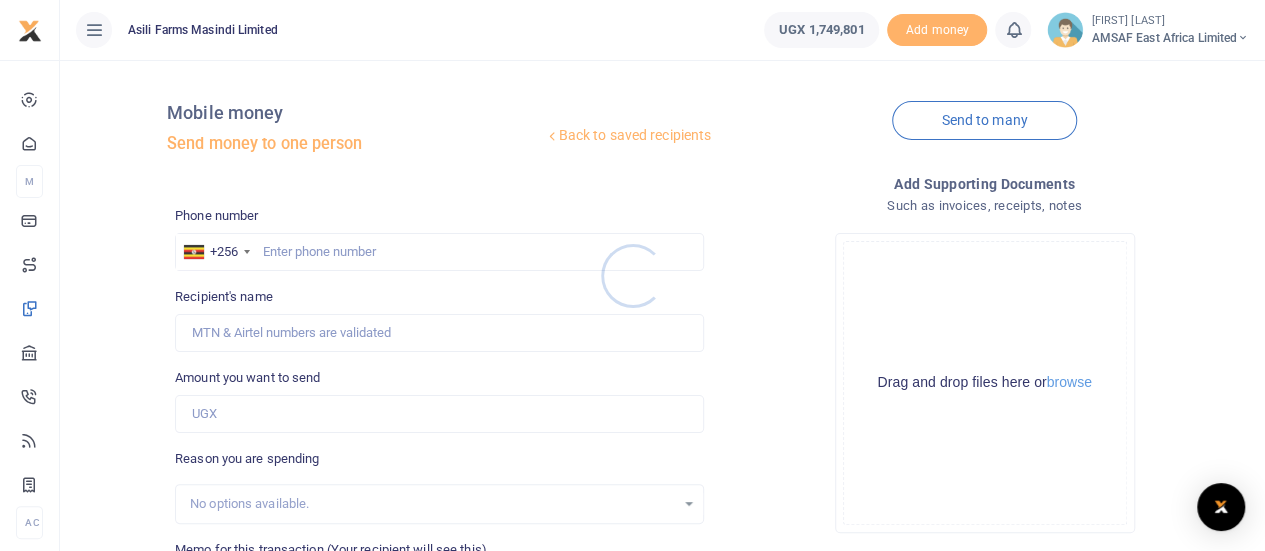 click at bounding box center (632, 275) 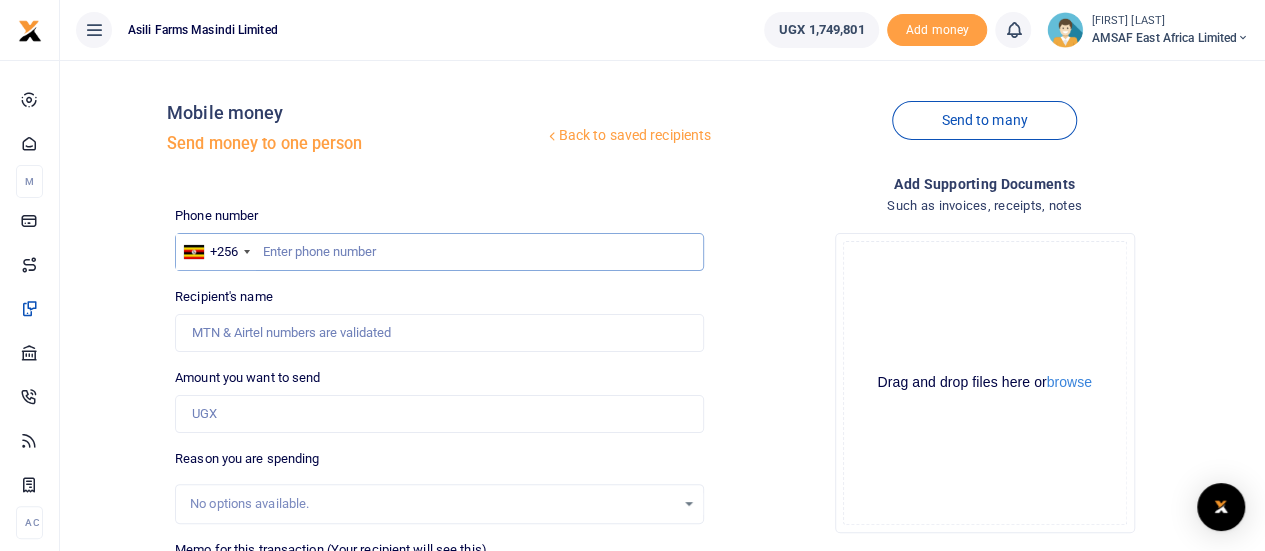 click at bounding box center (439, 252) 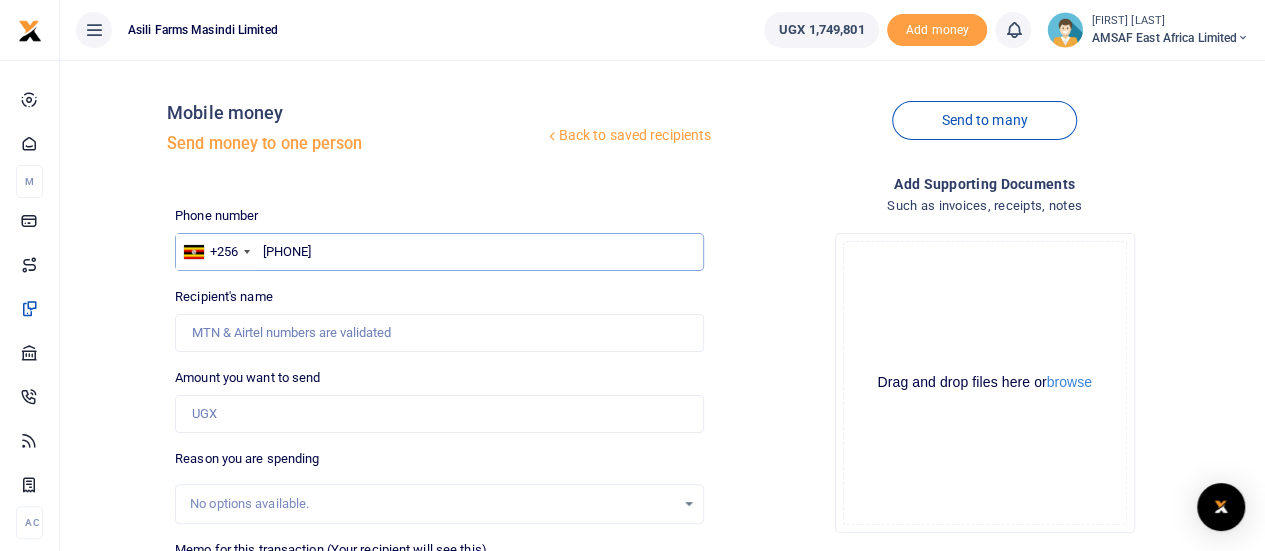 type on "[PHONE]" 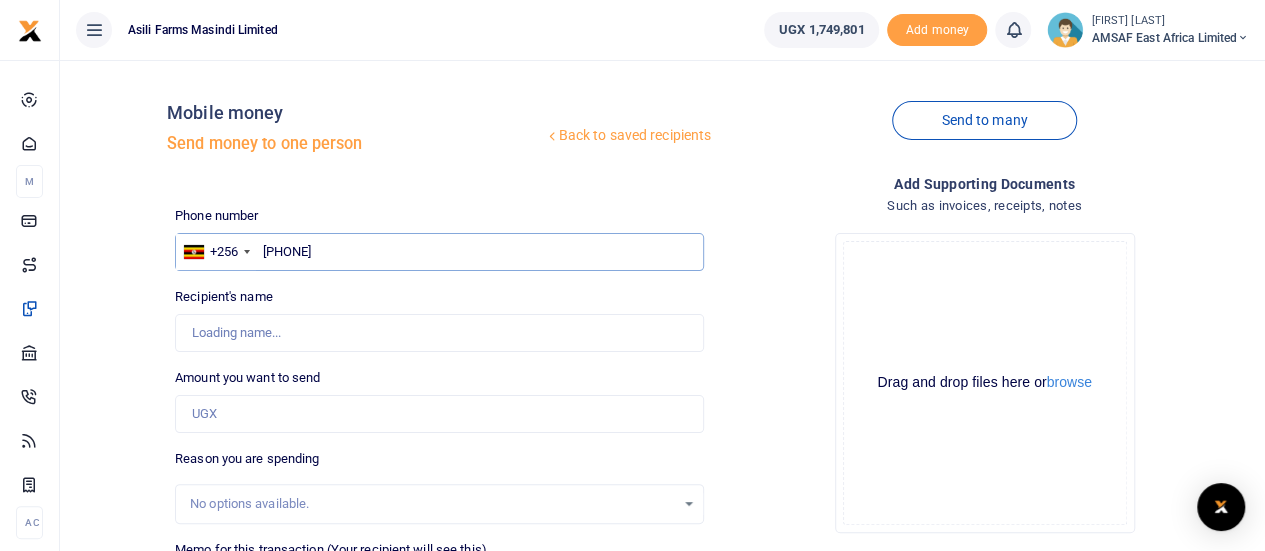 type on "[FIRST] [LAST] [LAST]" 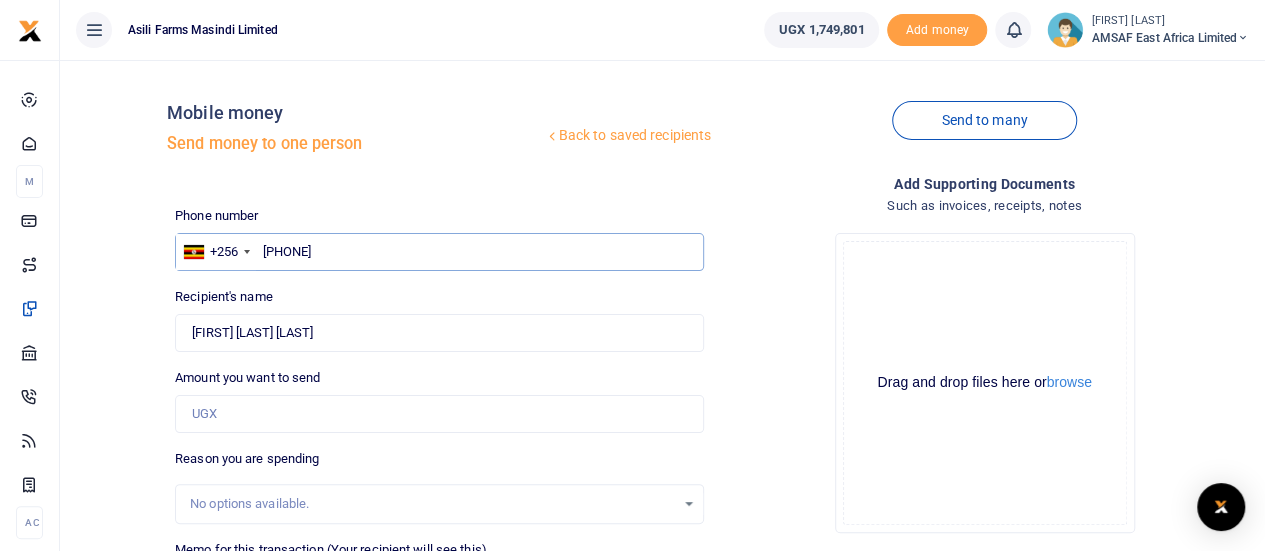 type on "[PHONE]" 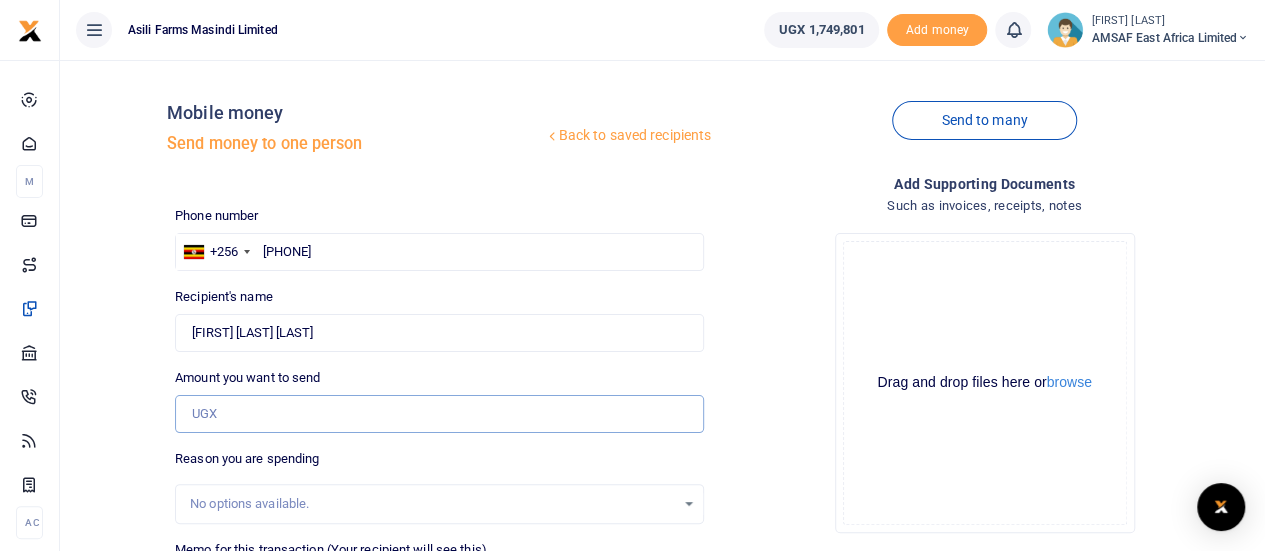 click on "Amount you want to send" at bounding box center [439, 414] 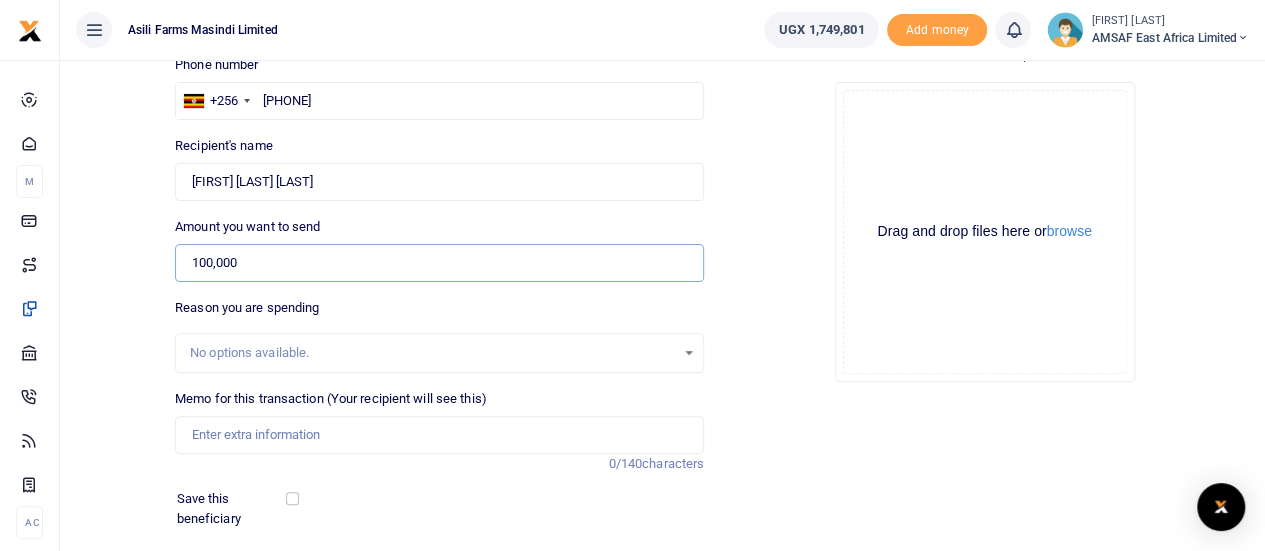 scroll, scrollTop: 200, scrollLeft: 0, axis: vertical 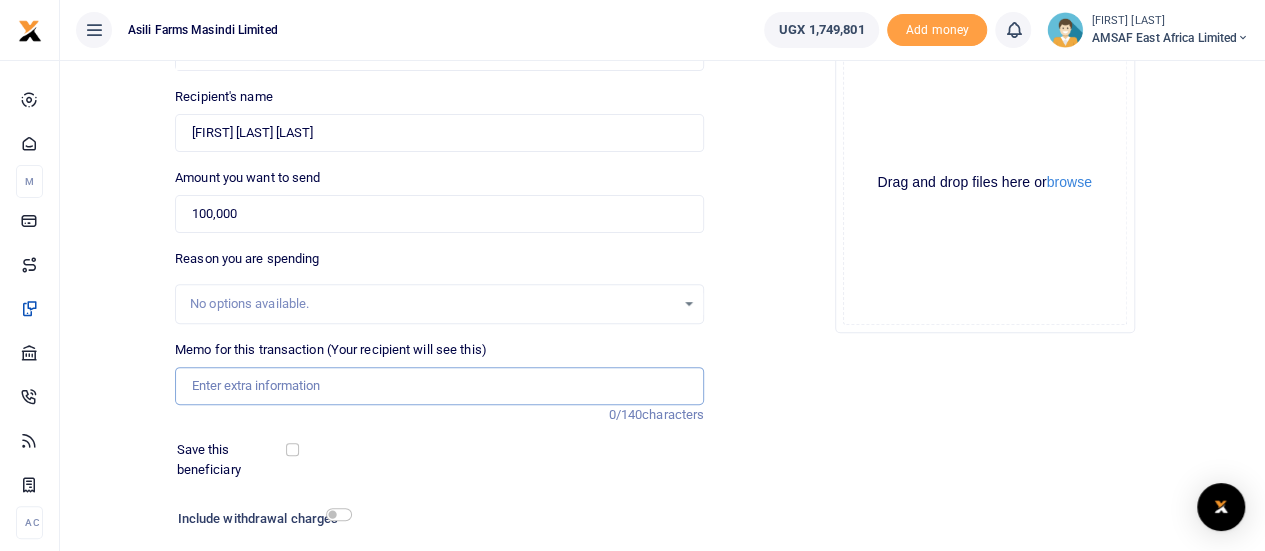 click on "Memo for this transaction (Your recipient will see this)" at bounding box center [439, 386] 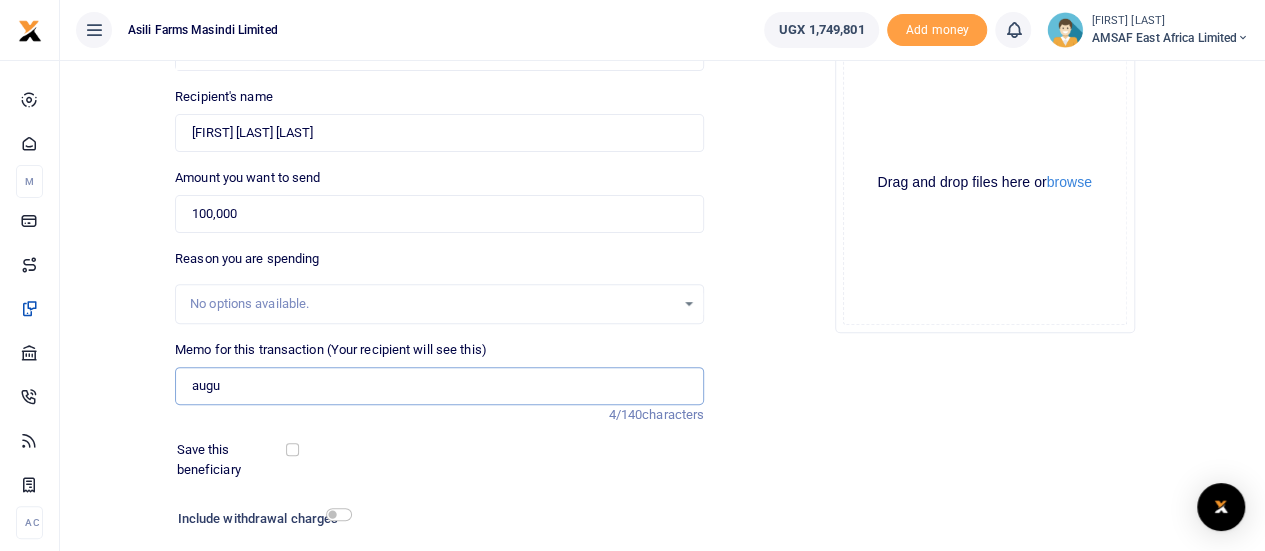 type on "August Airtime" 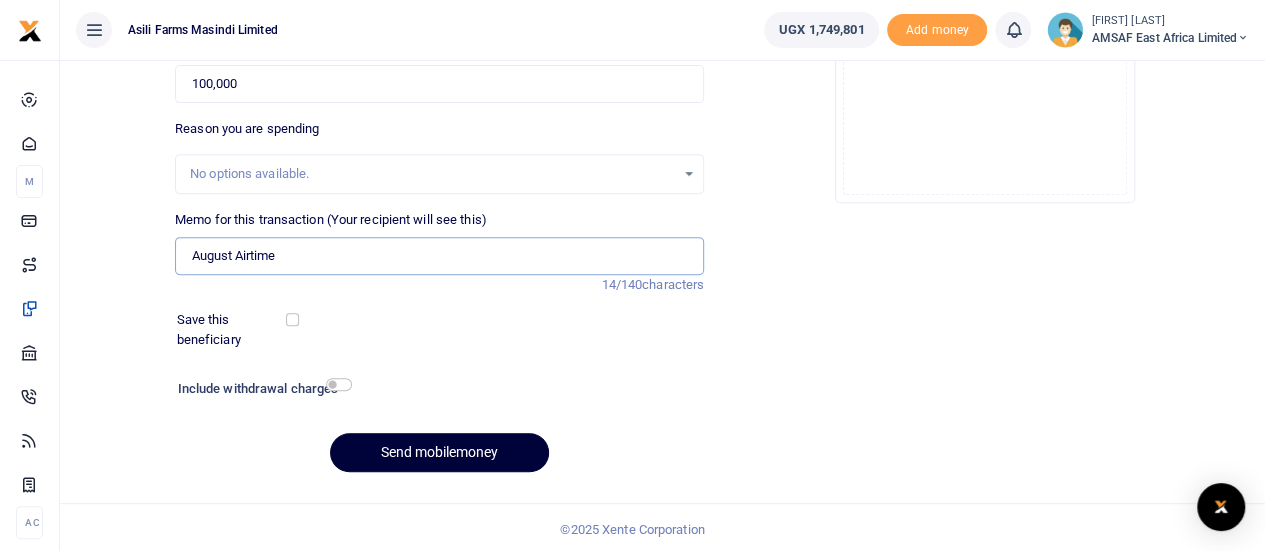 scroll, scrollTop: 332, scrollLeft: 0, axis: vertical 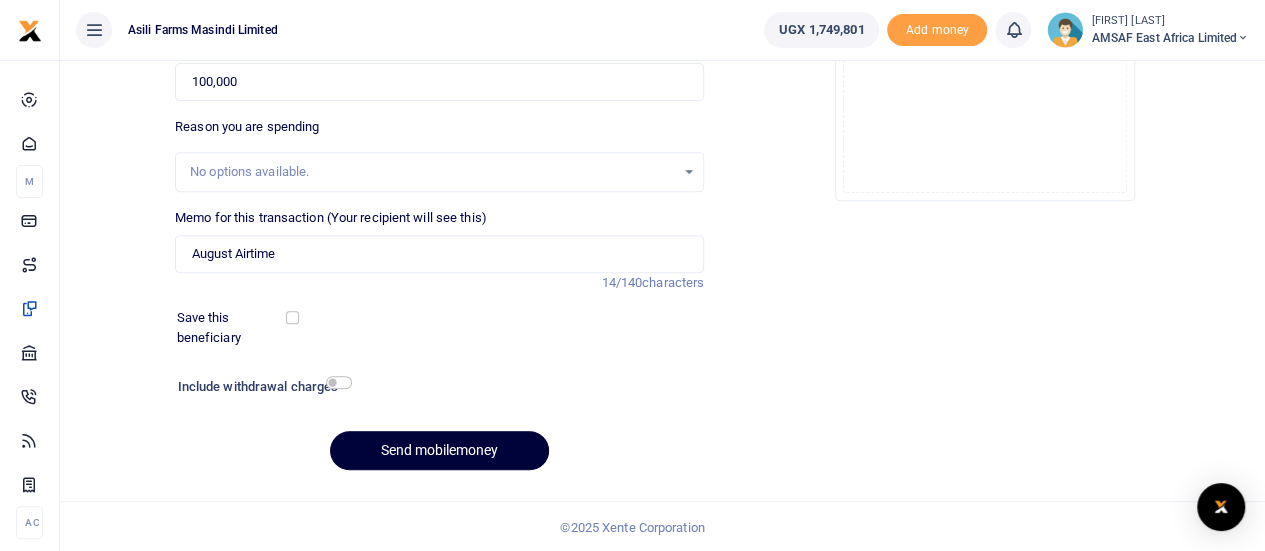 click on "Send mobilemoney" at bounding box center [439, 450] 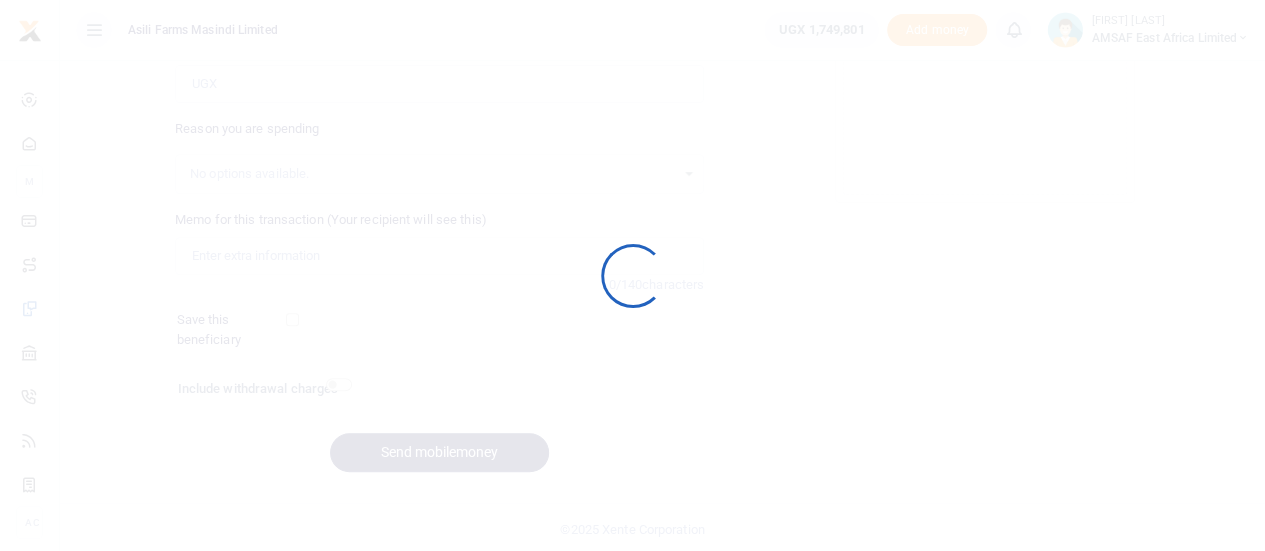 scroll, scrollTop: 332, scrollLeft: 0, axis: vertical 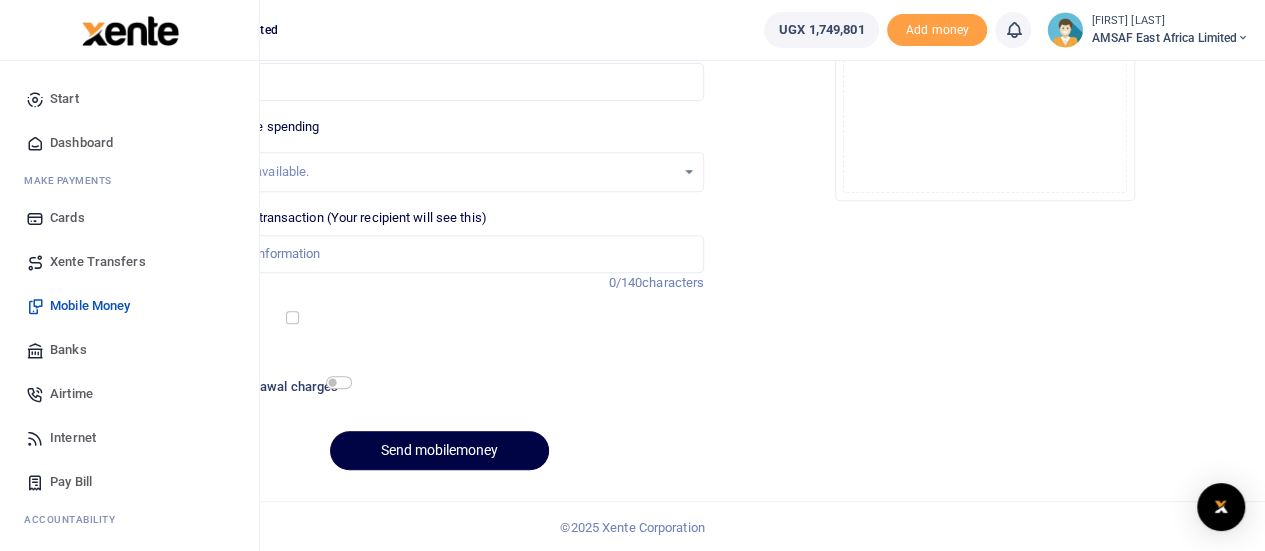 click on "Start" at bounding box center [64, 99] 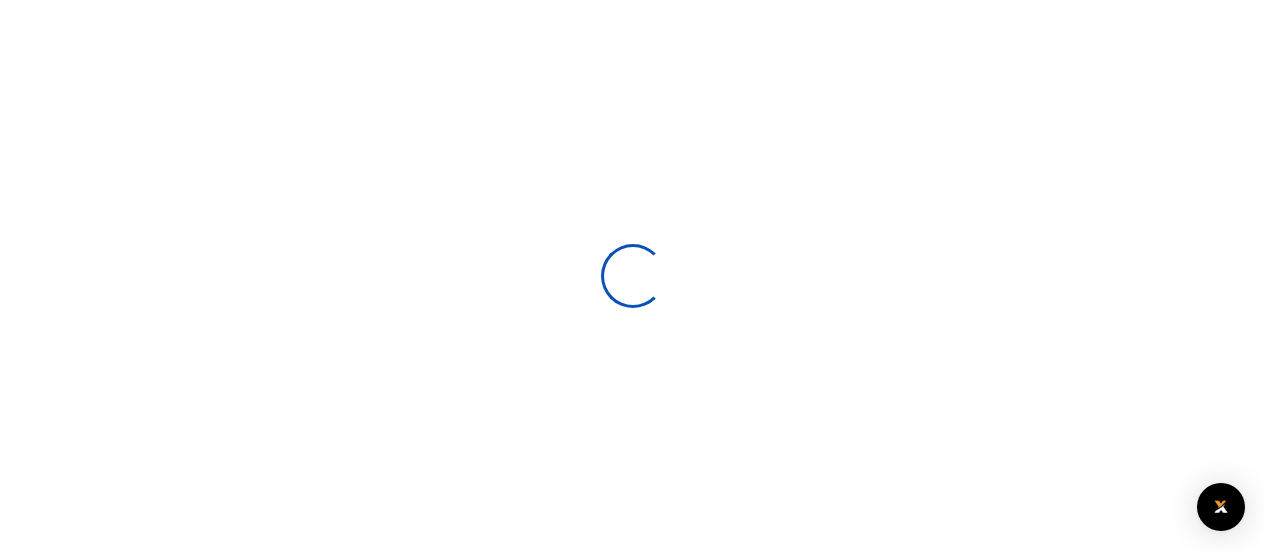 scroll, scrollTop: 0, scrollLeft: 0, axis: both 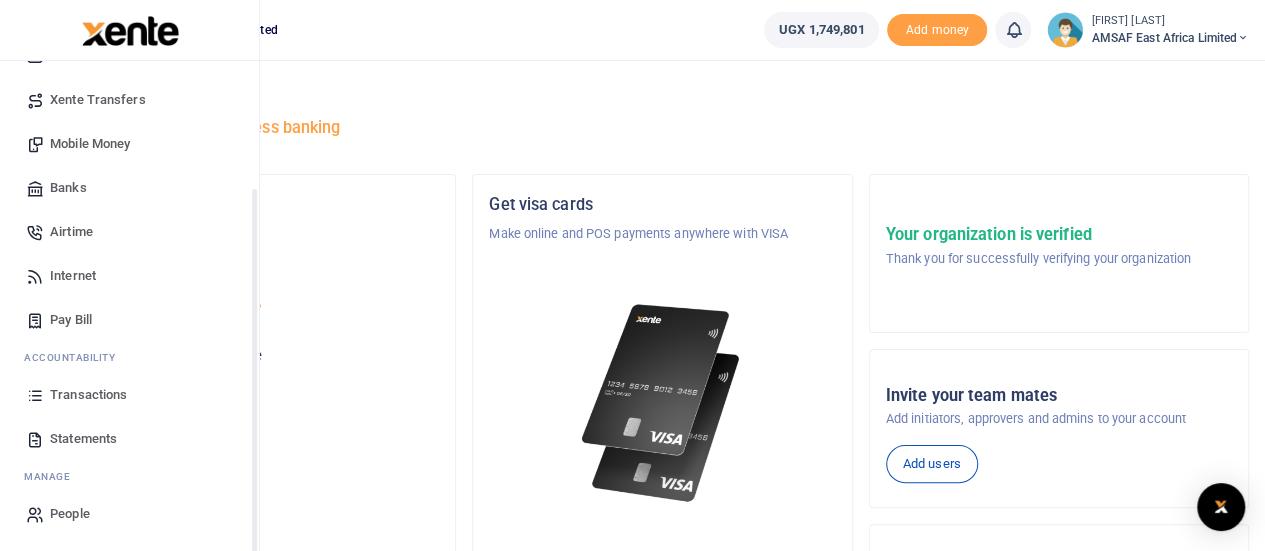 click on "Transactions" at bounding box center (88, 395) 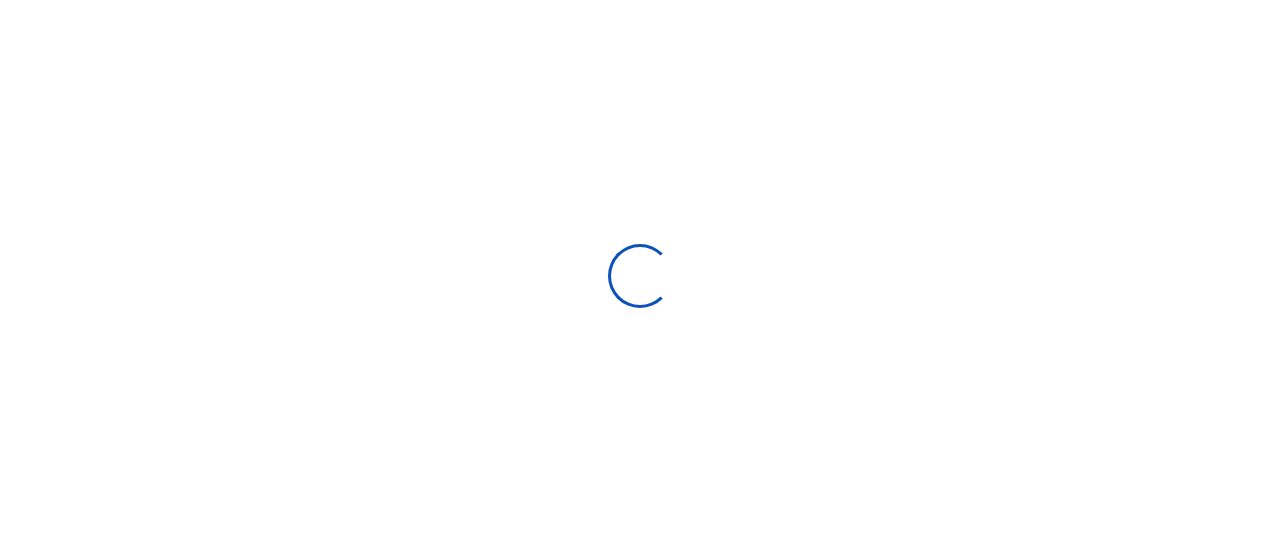 type on "07/08/2025 - 08/06/2025" 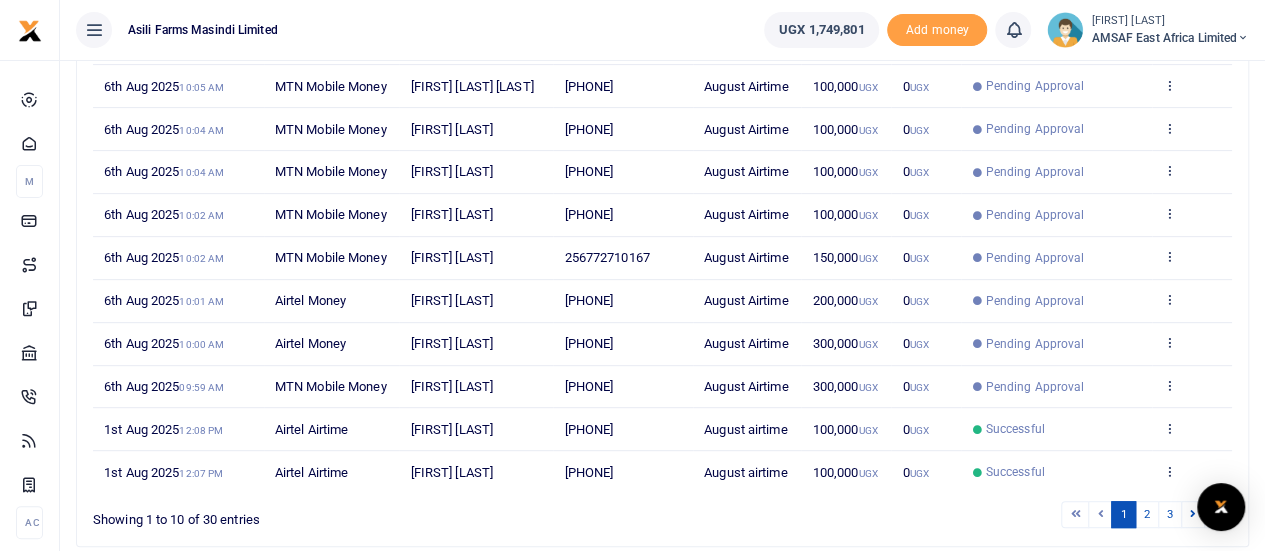 scroll, scrollTop: 277, scrollLeft: 0, axis: vertical 